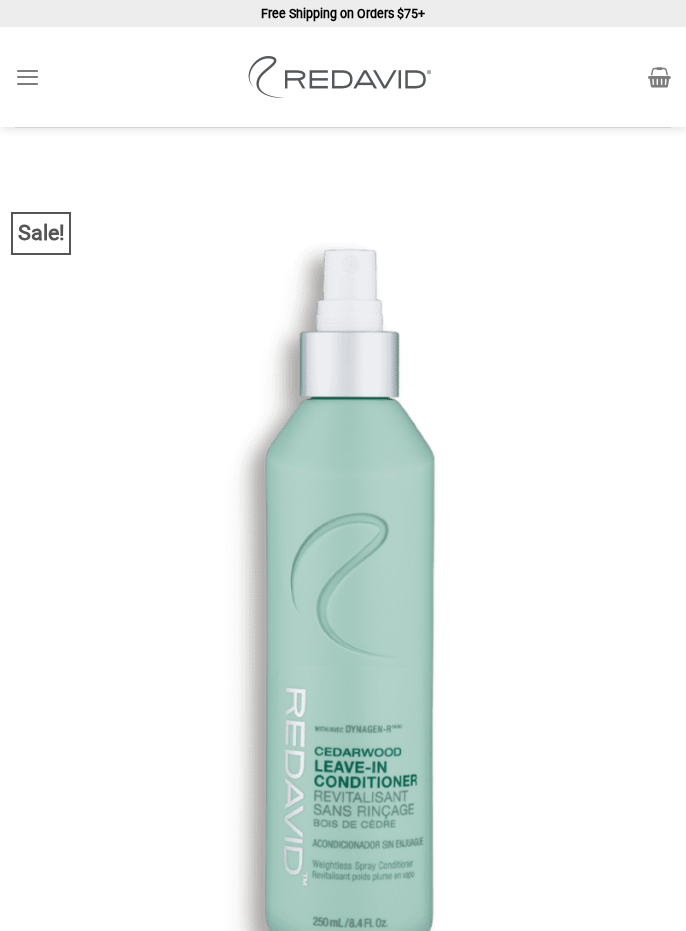 scroll, scrollTop: 0, scrollLeft: 0, axis: both 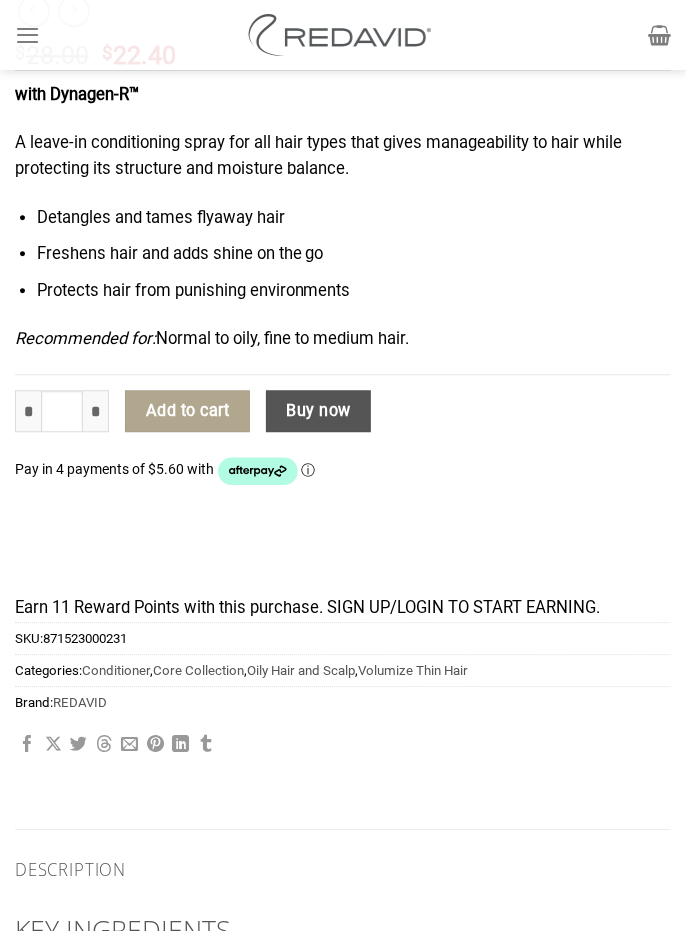 click on "*" at bounding box center [96, 411] 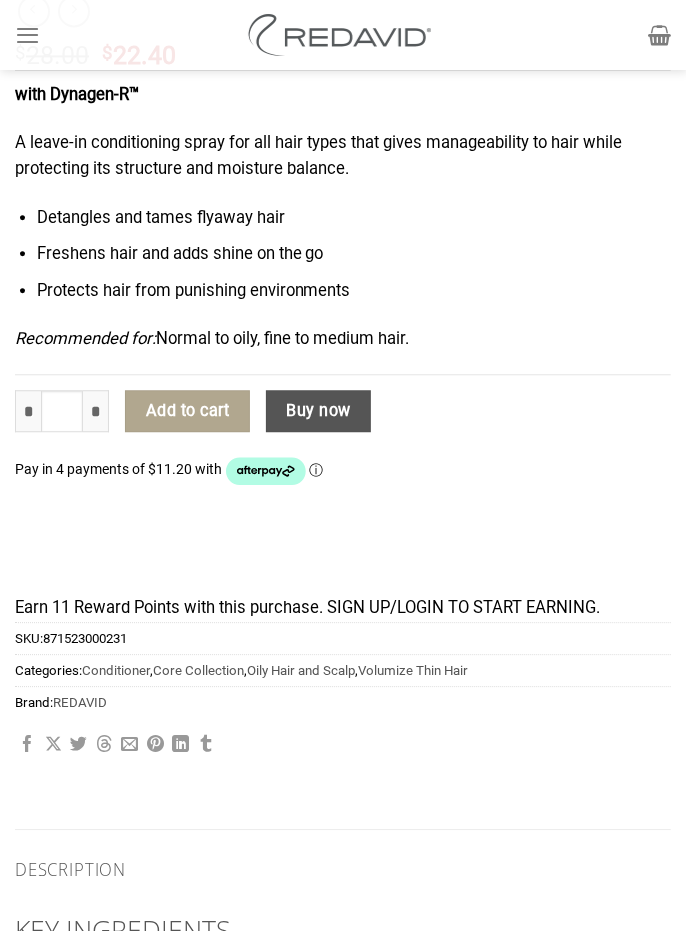 click on "Add to cart" at bounding box center [187, 411] 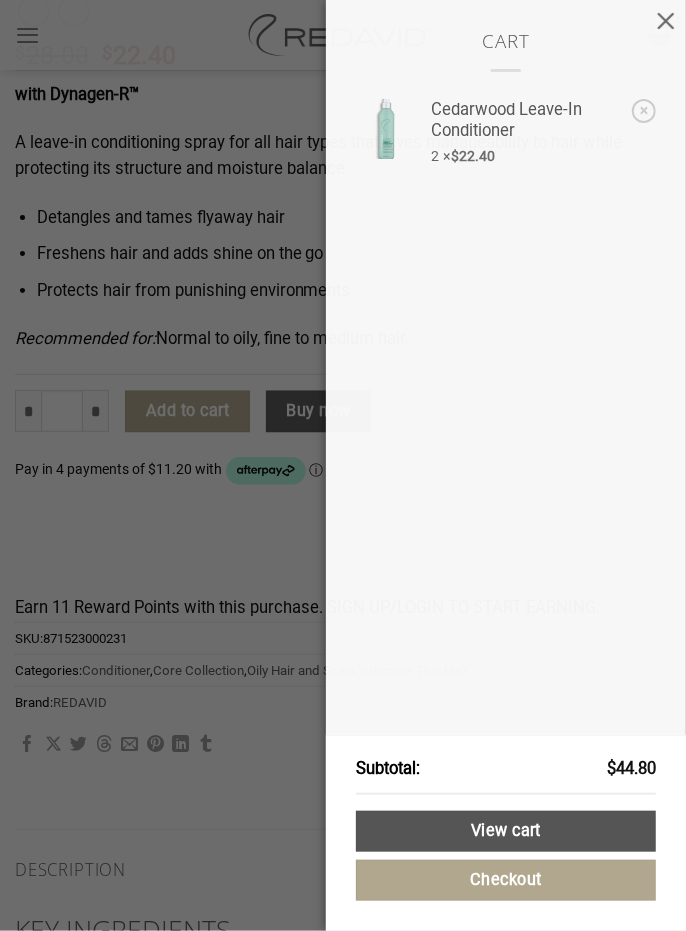 click on "View cart" at bounding box center (506, 831) 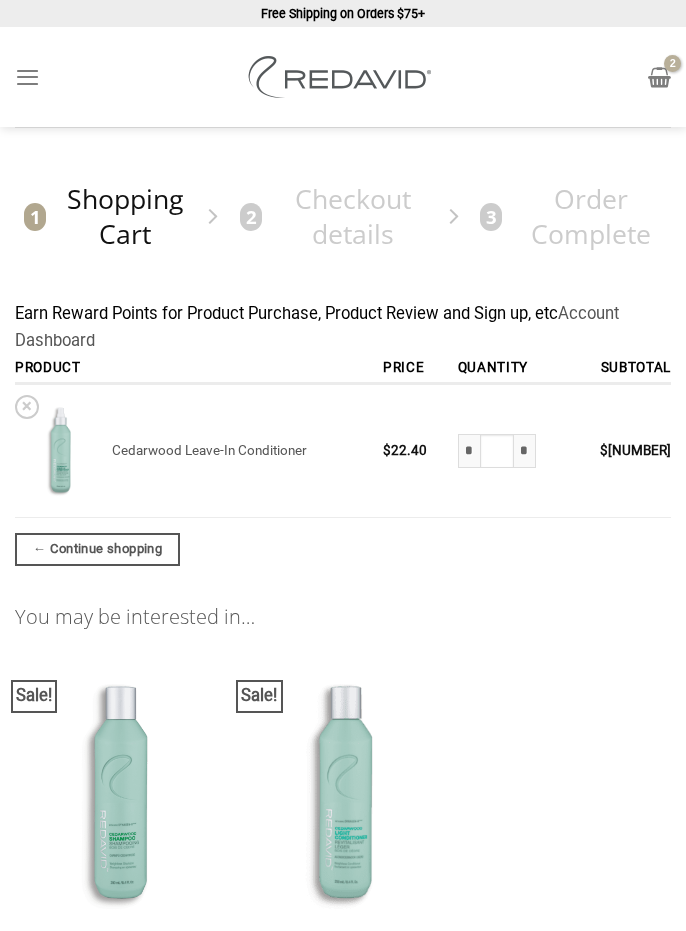 scroll, scrollTop: 0, scrollLeft: 0, axis: both 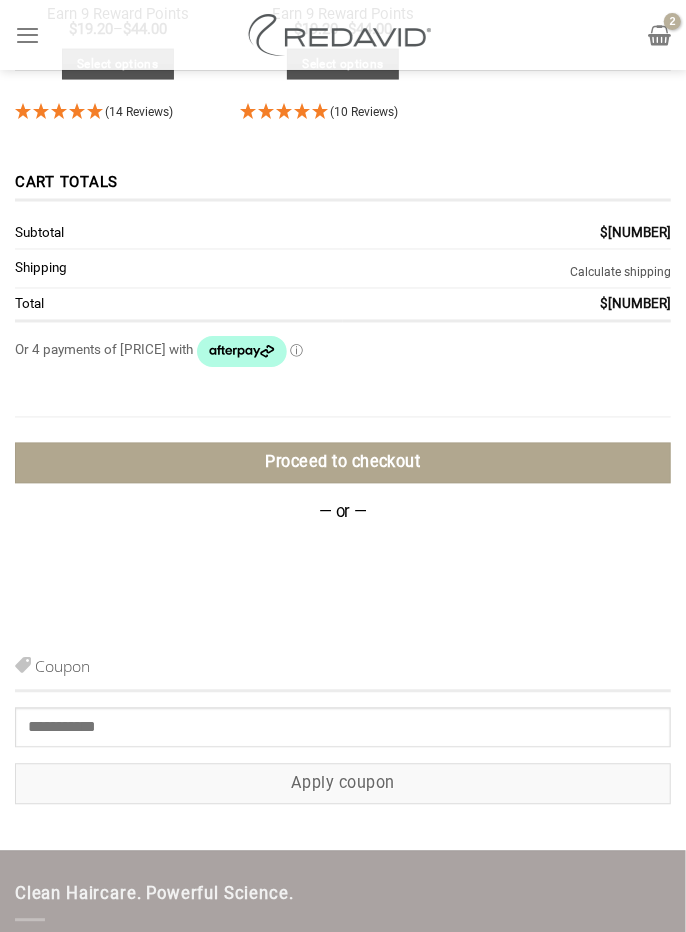 click on "Calculate shipping" at bounding box center [620, 273] 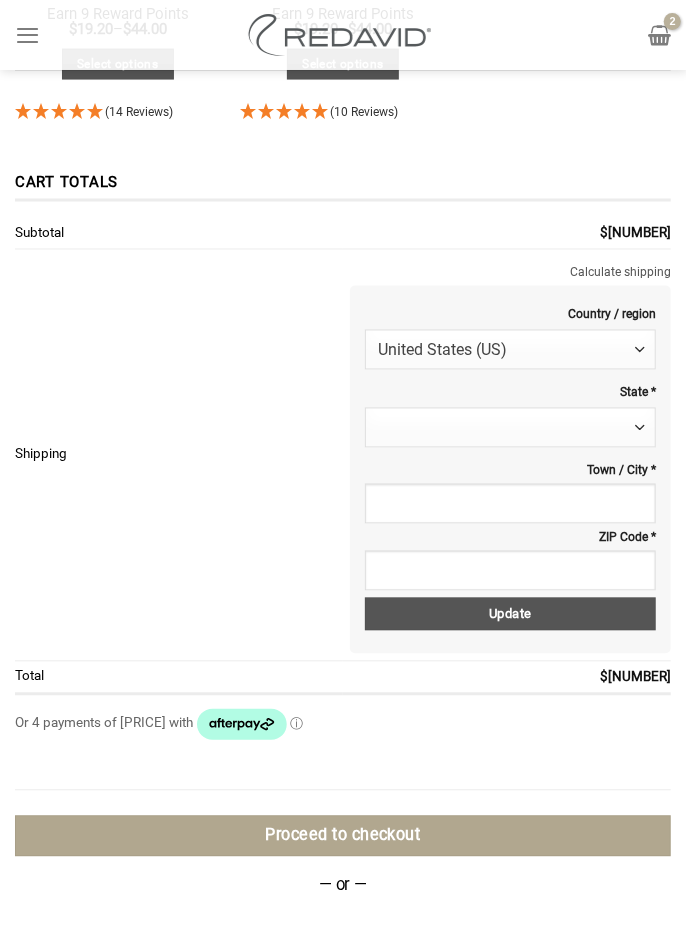 click at bounding box center (640, 429) 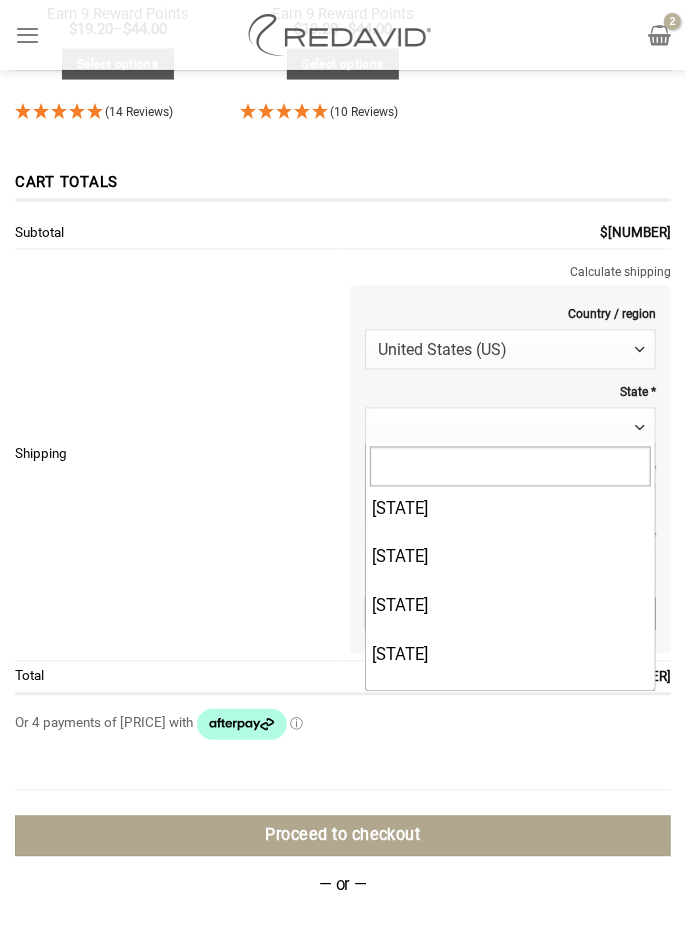 scroll, scrollTop: 1605, scrollLeft: 0, axis: vertical 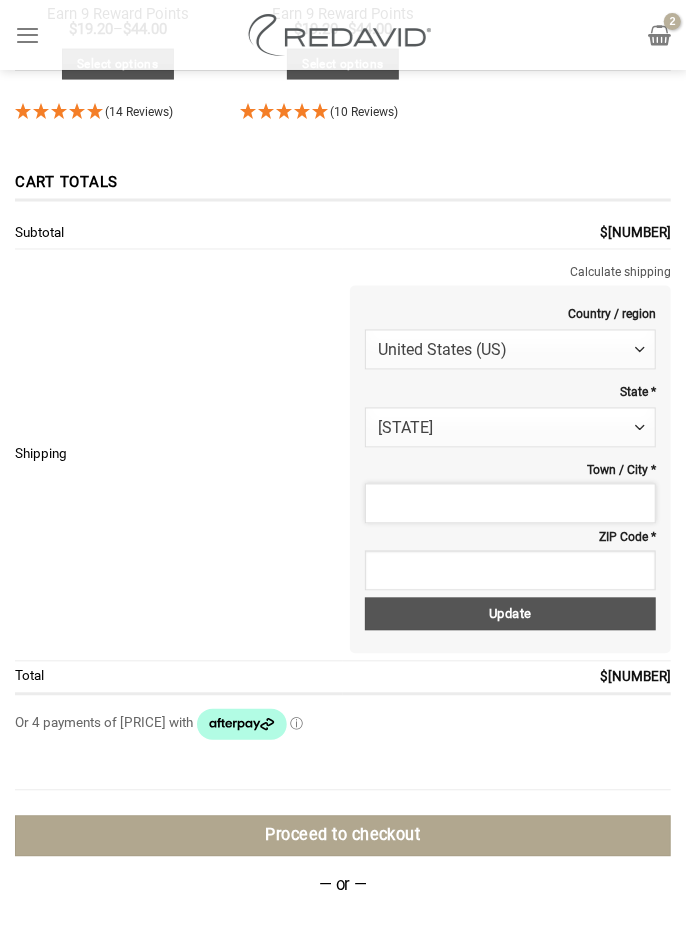 click on "Town / City   *" at bounding box center (510, 504) 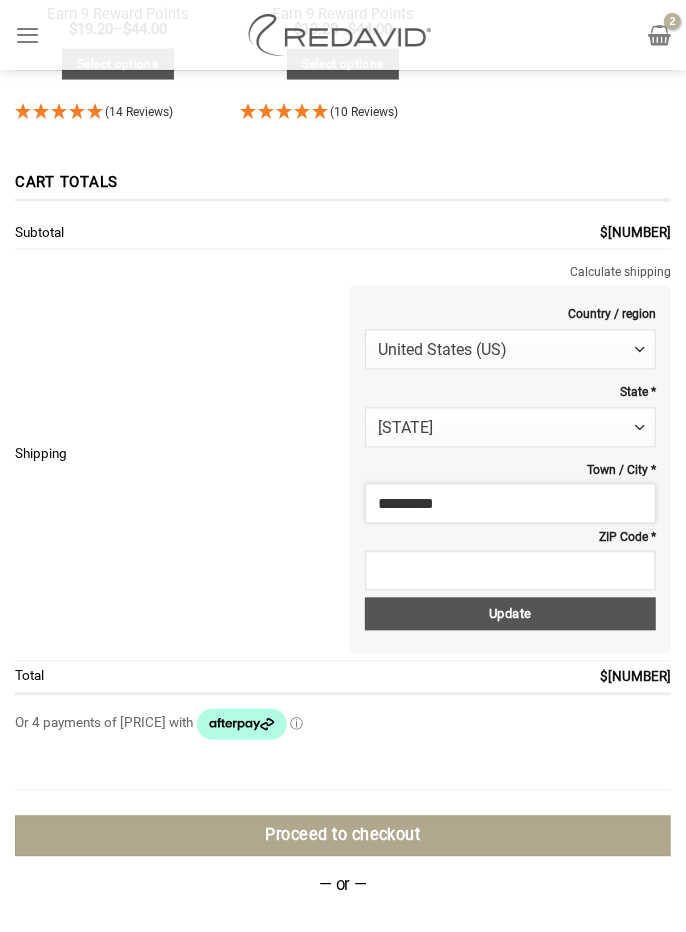 type on "*********" 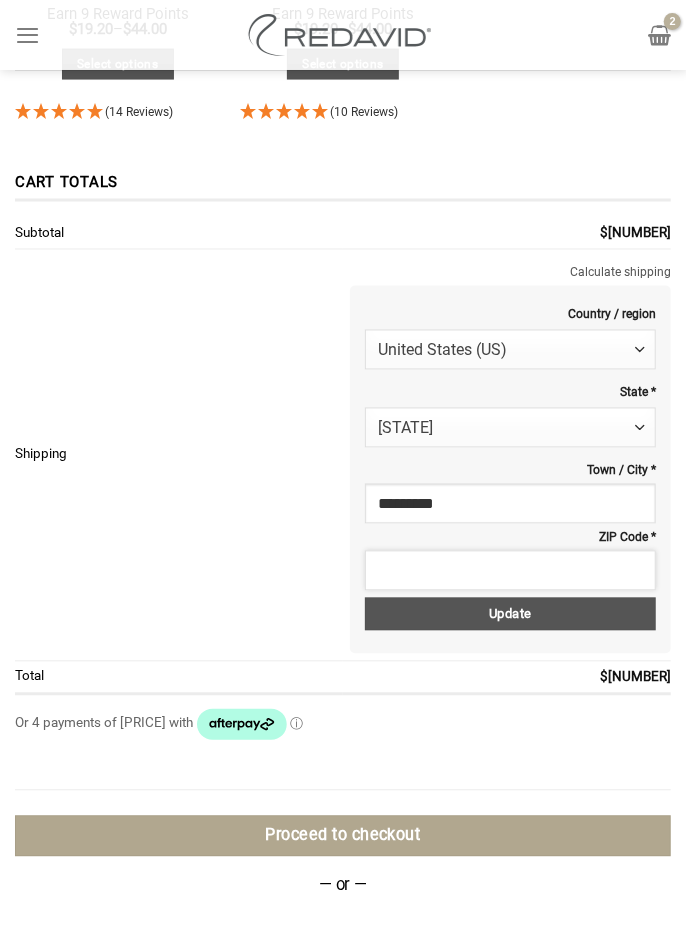 click on "ZIP Code   *" at bounding box center [510, 571] 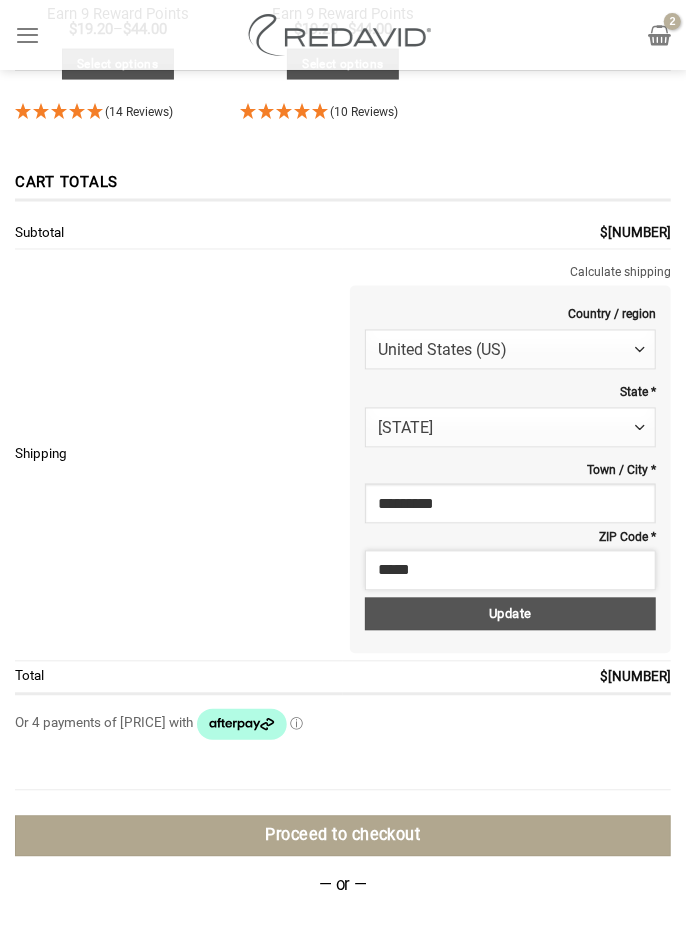type on "*****" 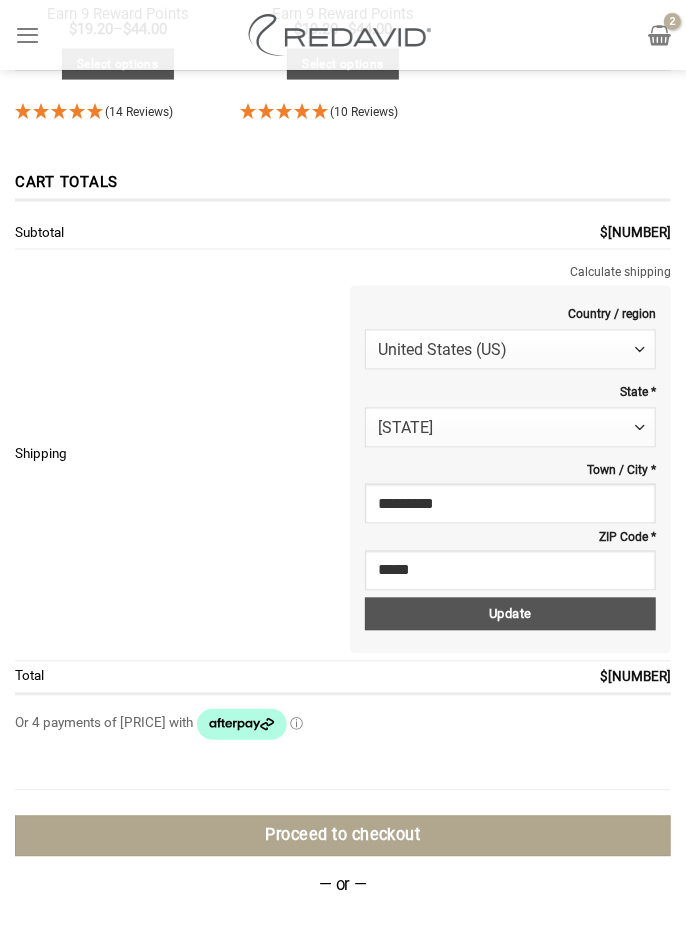 click on "Update" at bounding box center (510, 614) 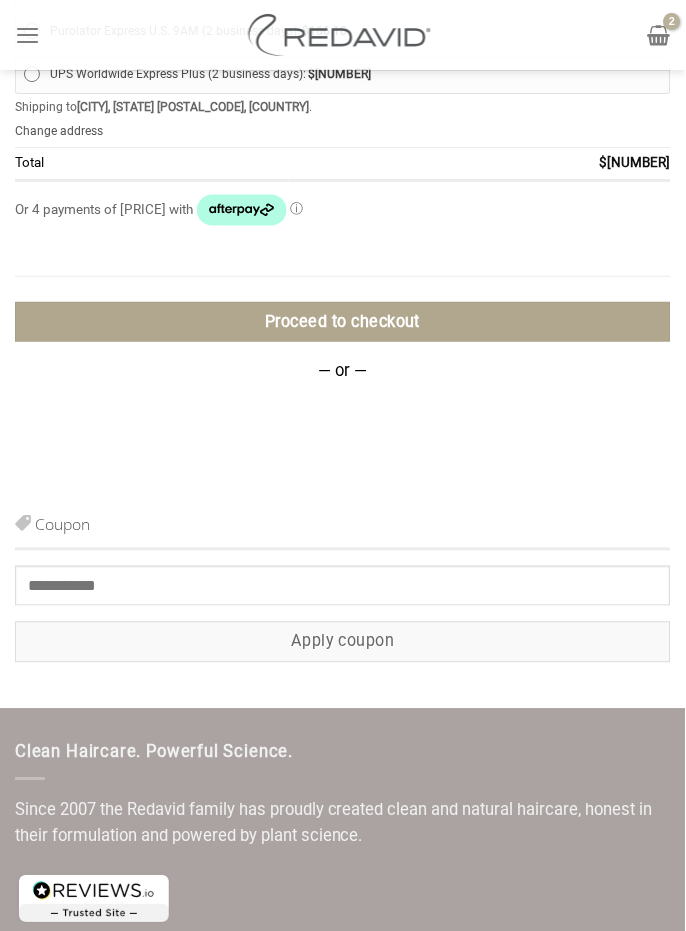 scroll, scrollTop: 1868, scrollLeft: 0, axis: vertical 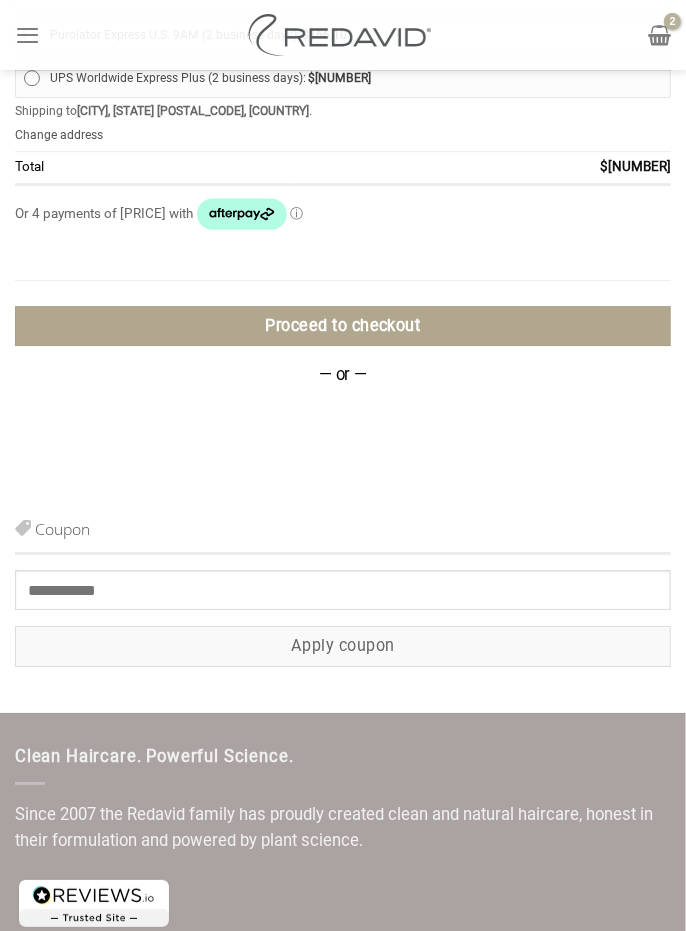 click on "Proceed to checkout" at bounding box center (343, 326) 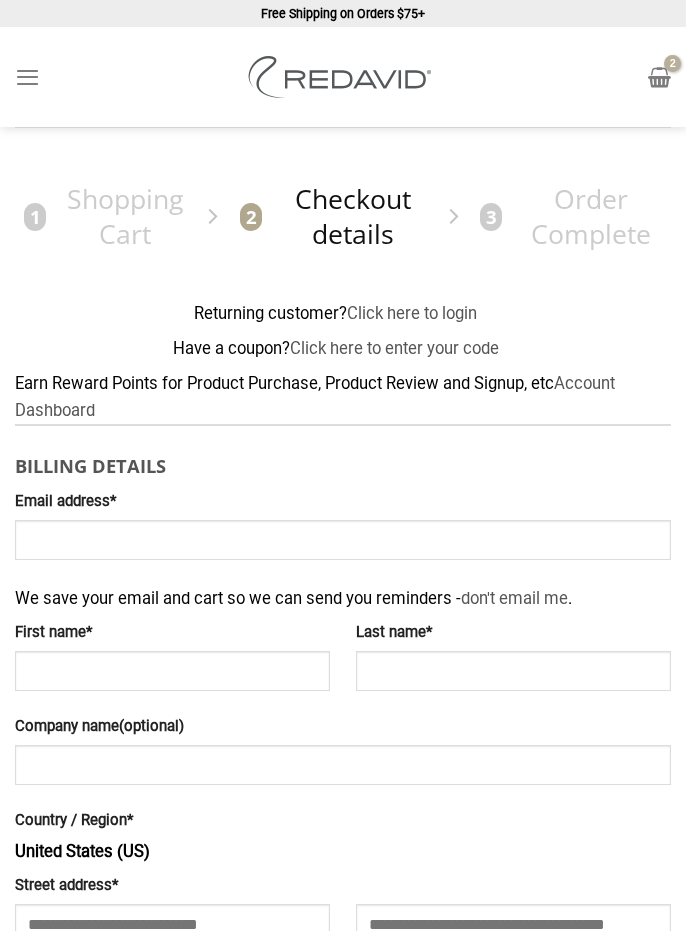 scroll, scrollTop: 0, scrollLeft: 0, axis: both 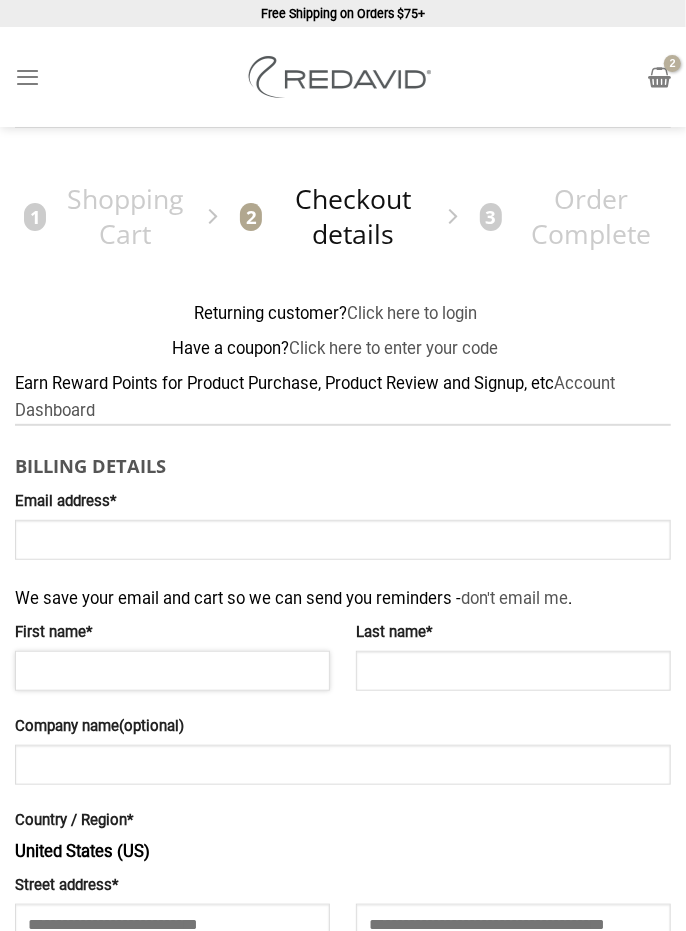 click on "First name  *" at bounding box center (172, 671) 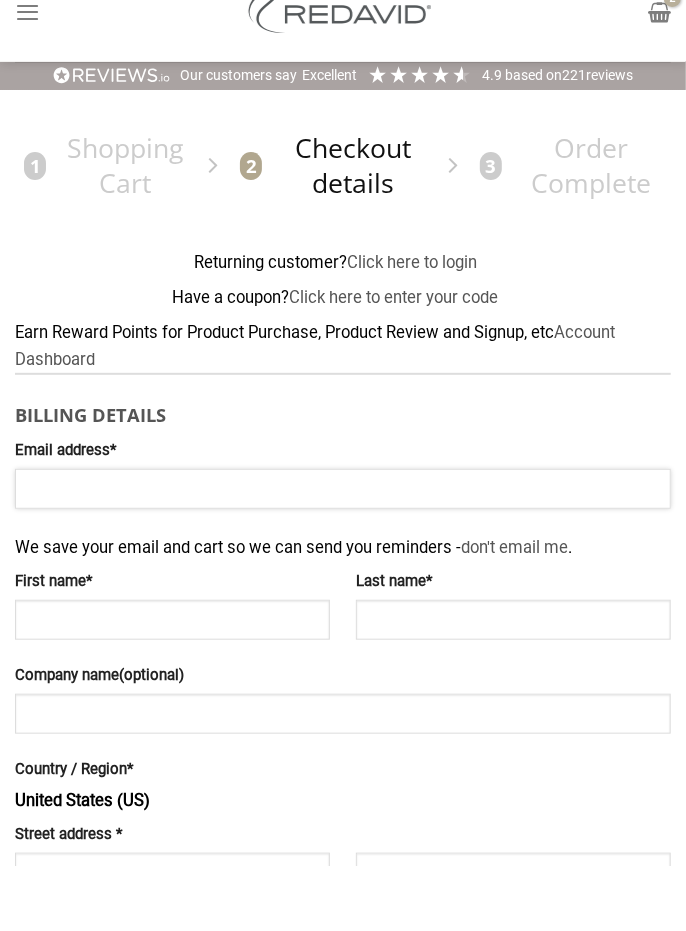 click on "Email address  *" at bounding box center [343, 554] 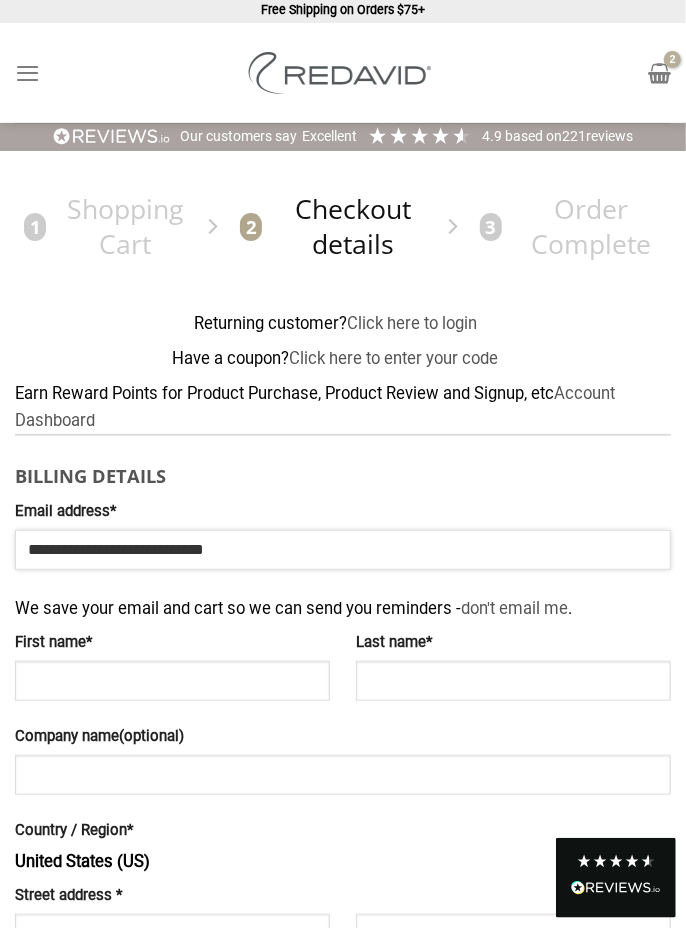 type on "**********" 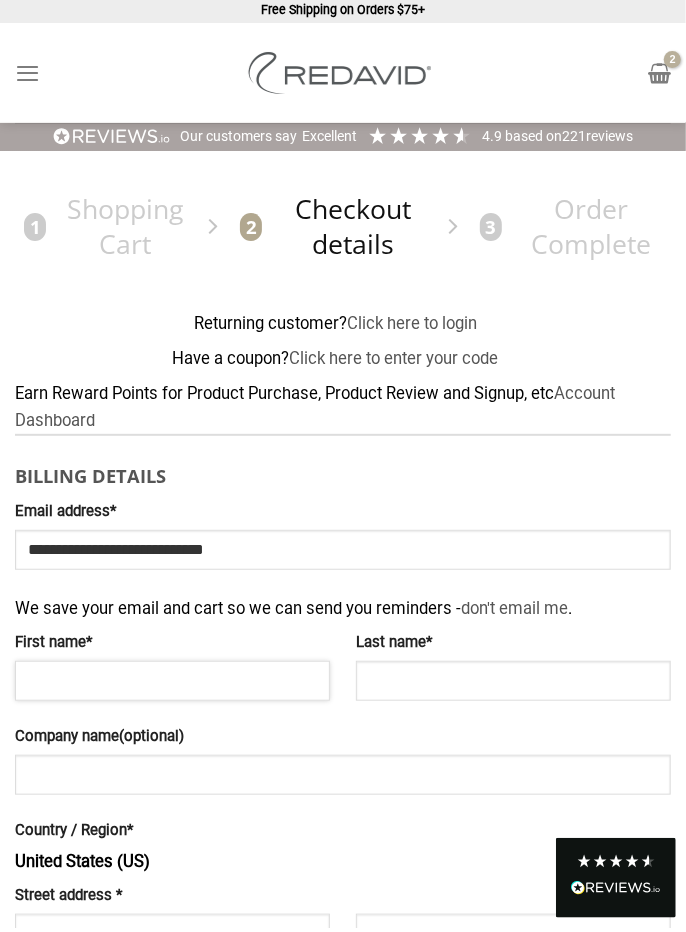 click on "First name  *" at bounding box center (172, 685) 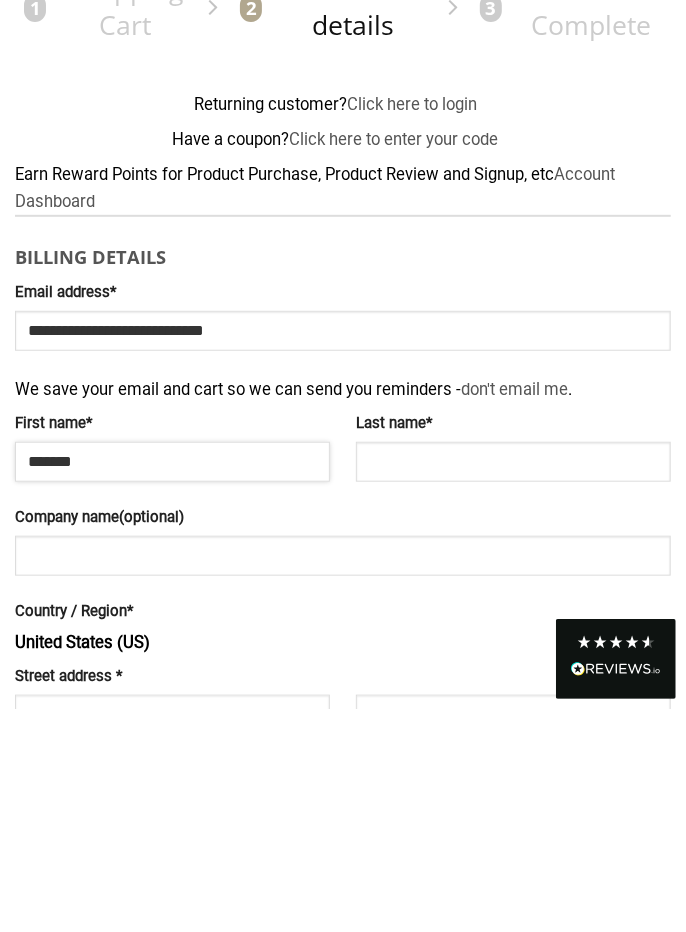 type on "******" 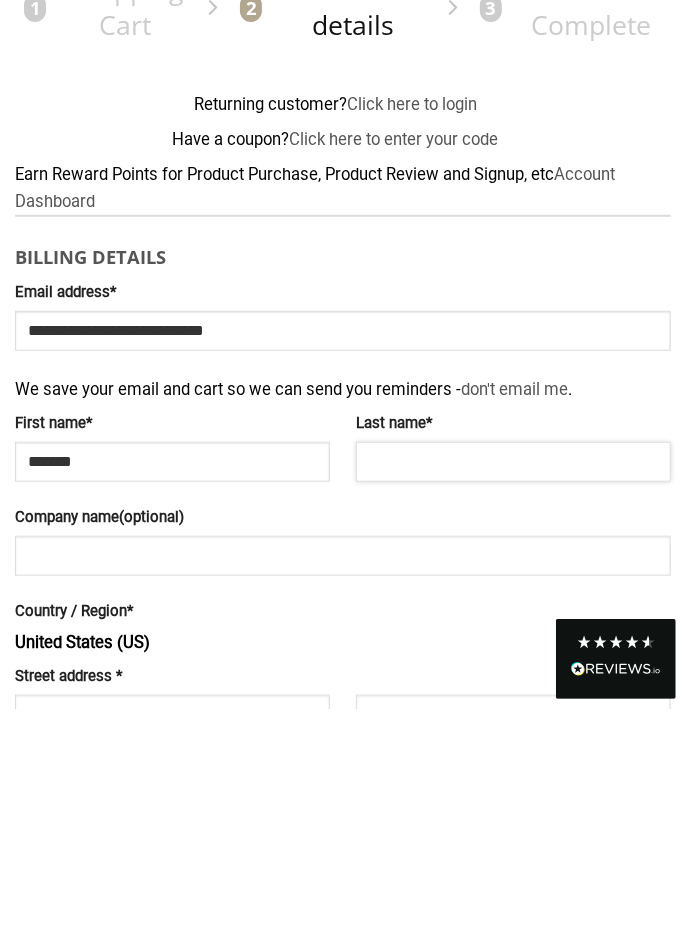 click on "Last name  *" at bounding box center (513, 685) 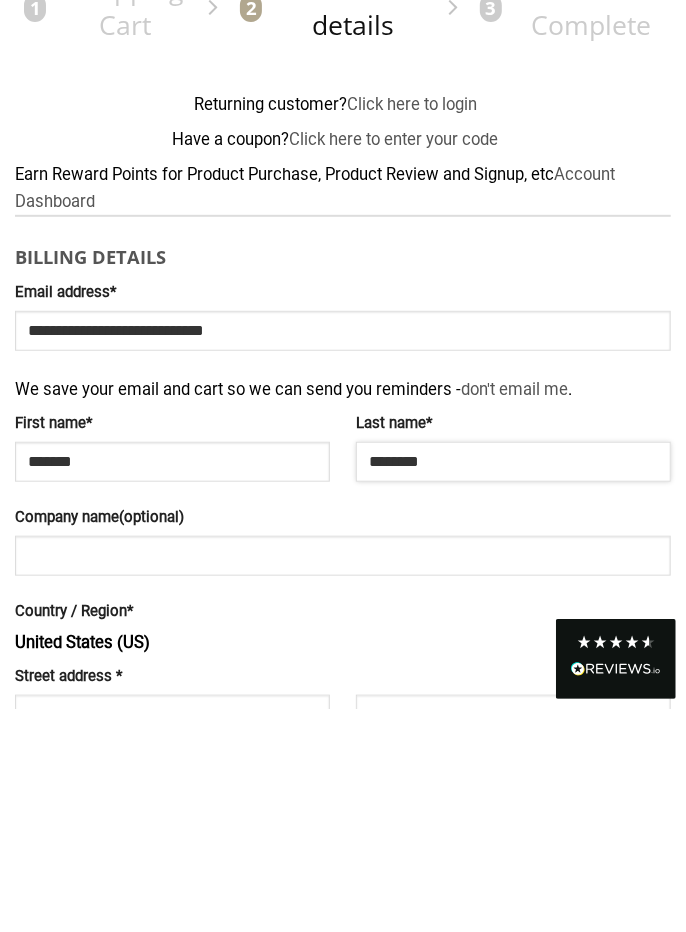 type on "*******" 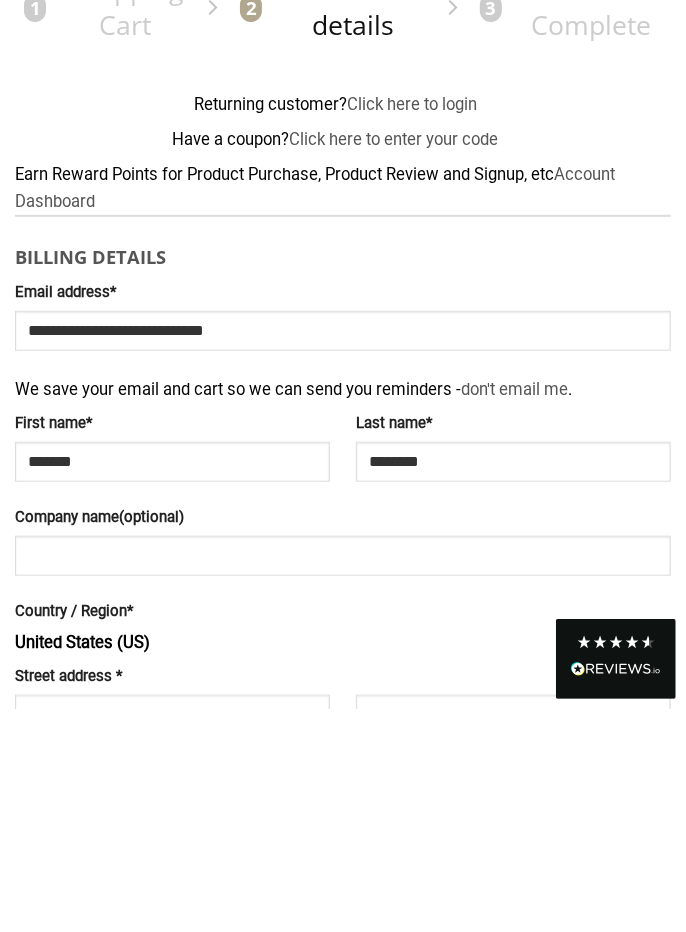 click on "**********" at bounding box center [343, 1352] 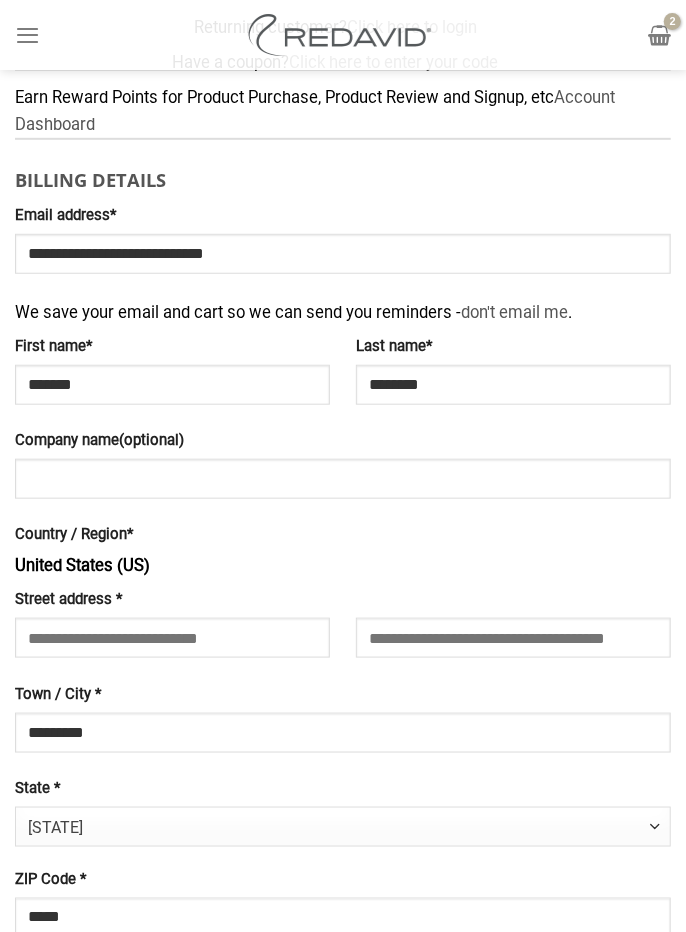 scroll, scrollTop: 295, scrollLeft: 0, axis: vertical 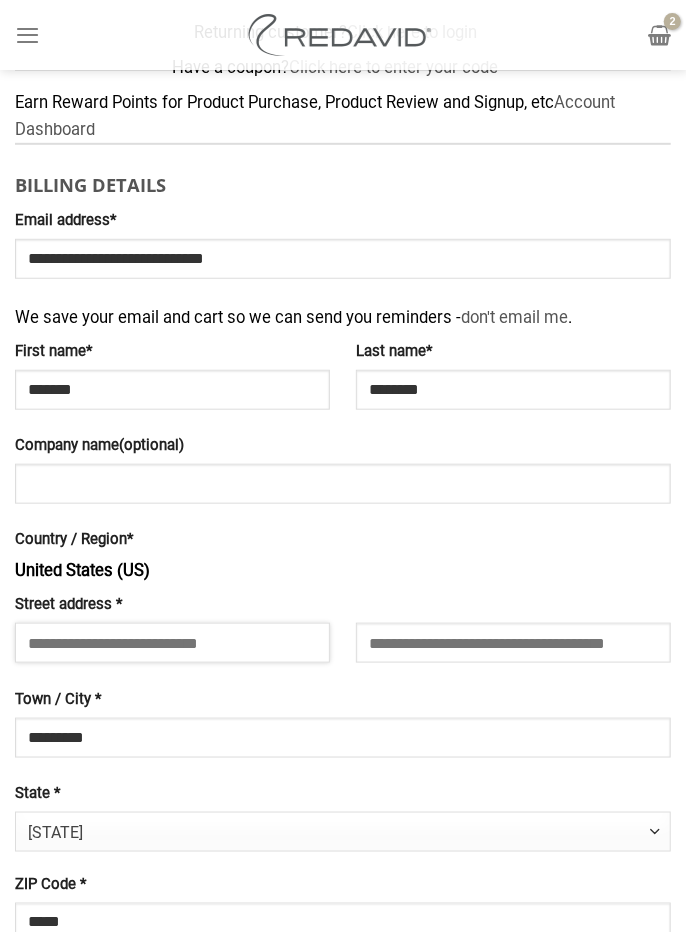 click on "Street address   *" at bounding box center [172, 643] 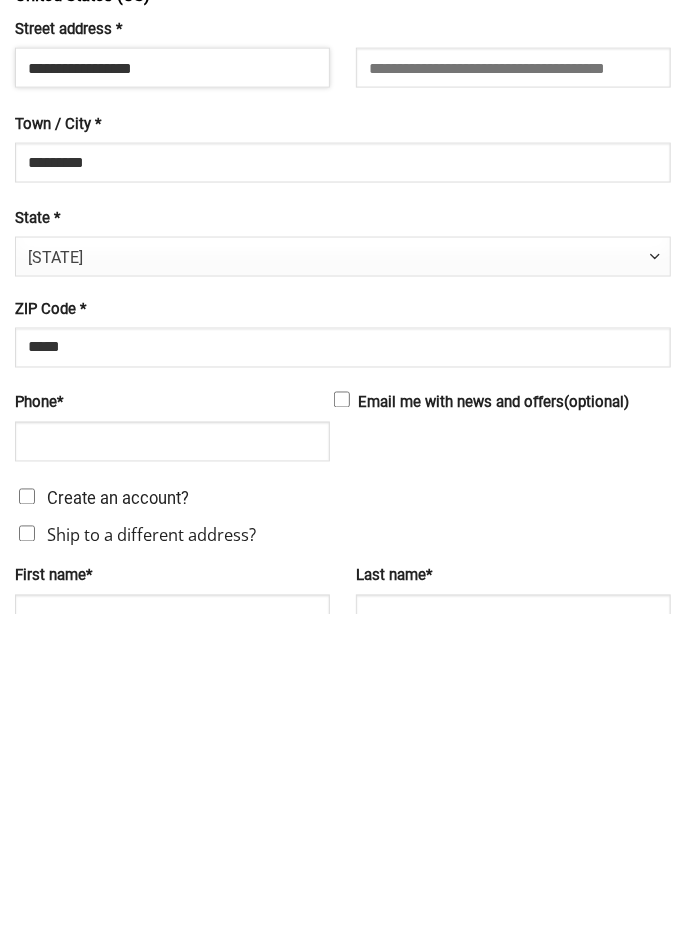 scroll, scrollTop: 553, scrollLeft: 0, axis: vertical 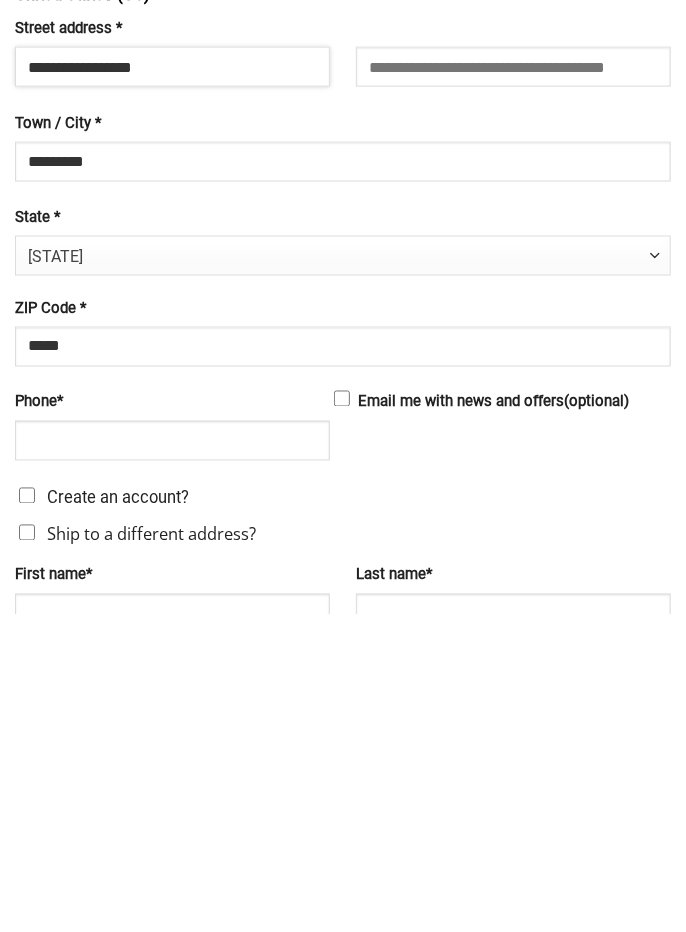 type on "**********" 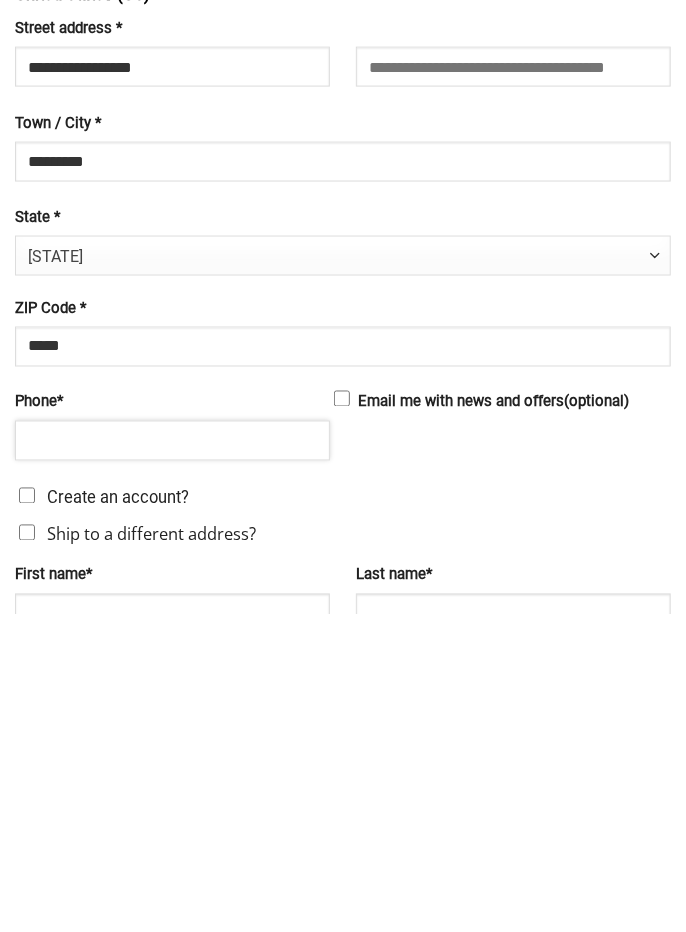click on "Phone  *" at bounding box center (172, 759) 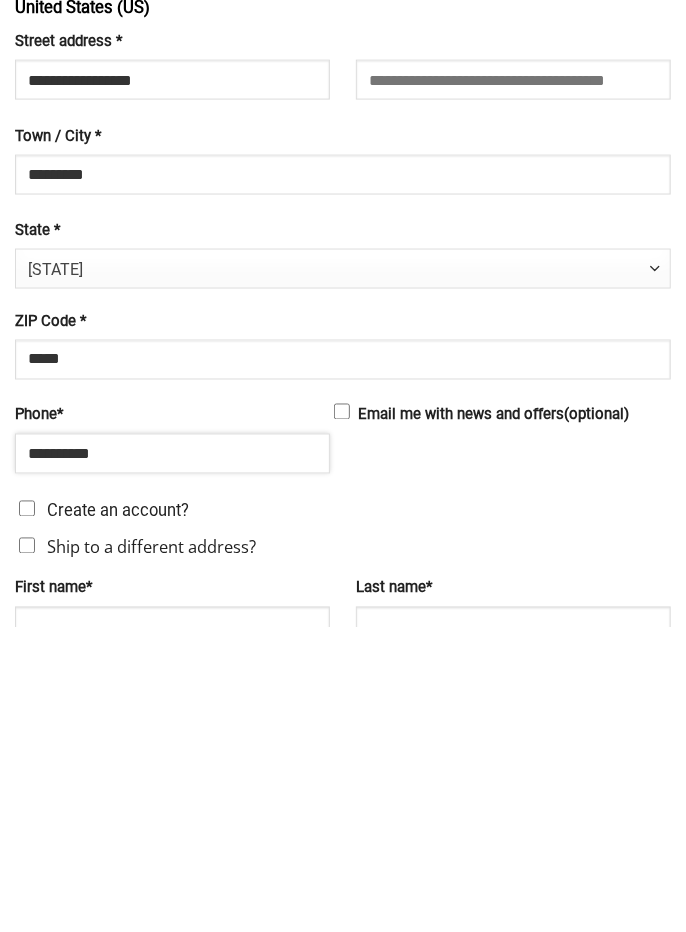 type on "**********" 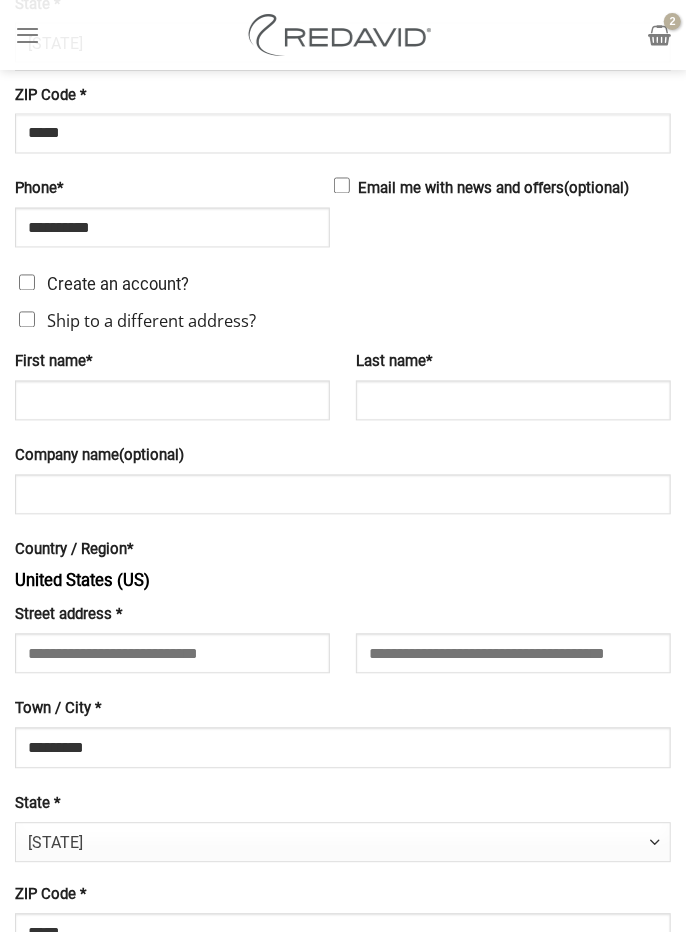 scroll, scrollTop: 1086, scrollLeft: 0, axis: vertical 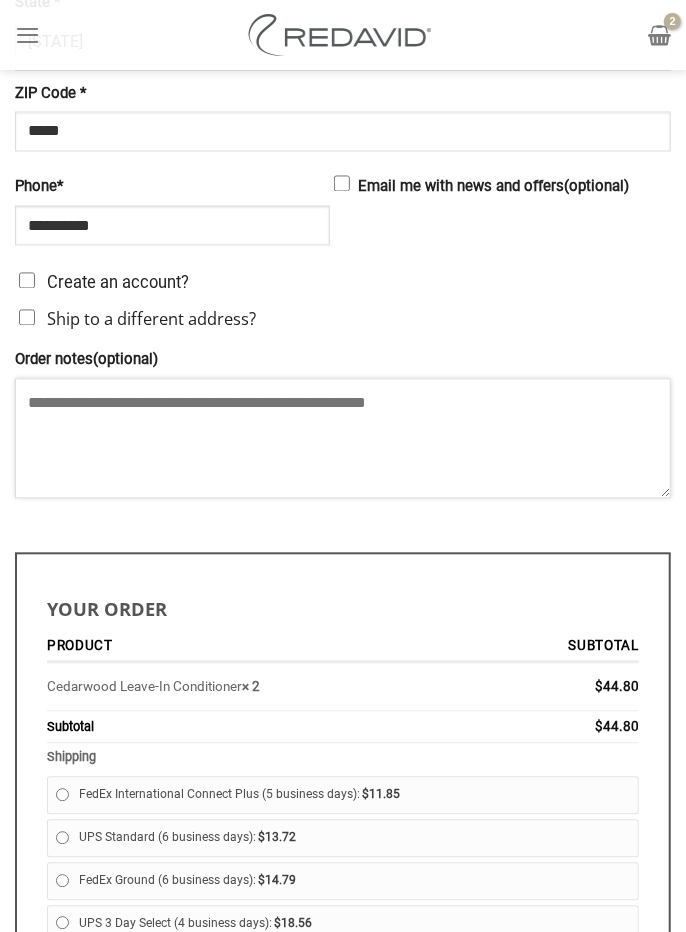 click on "Order notes  (optional)" at bounding box center [343, 439] 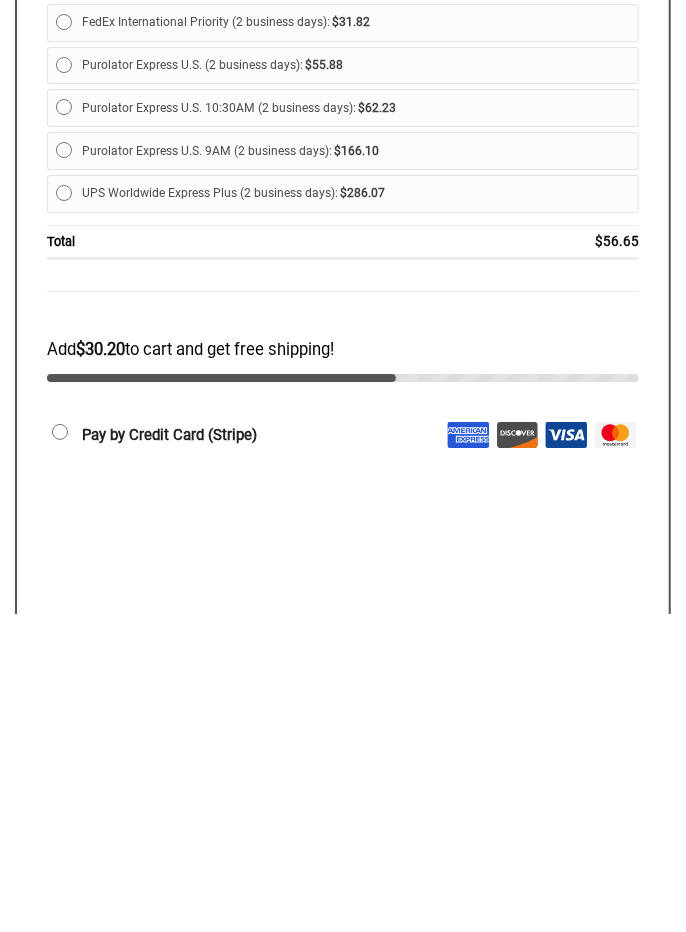 scroll, scrollTop: 1929, scrollLeft: 0, axis: vertical 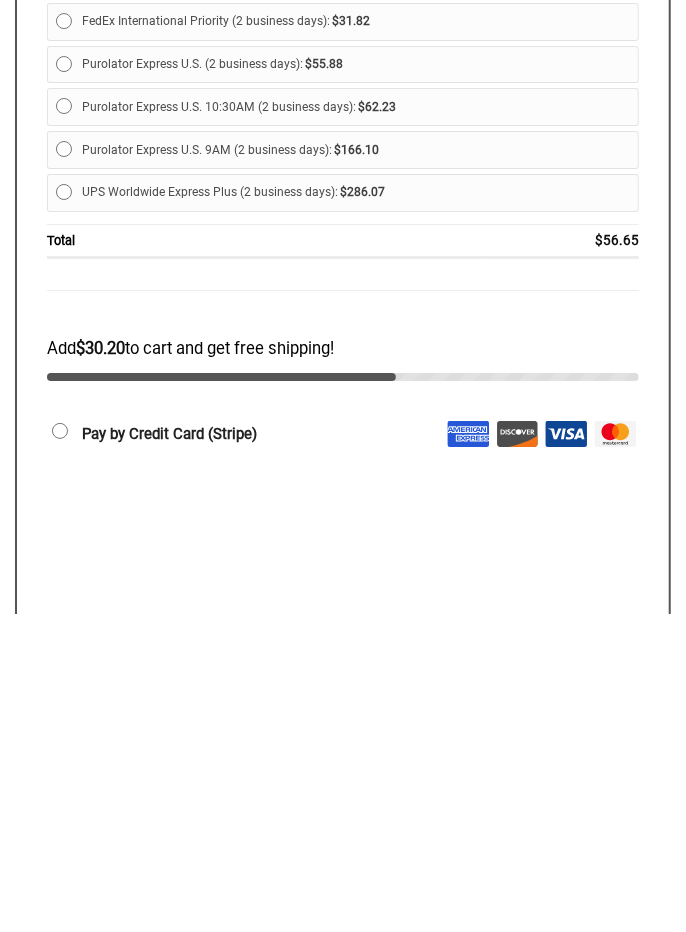 type on "**********" 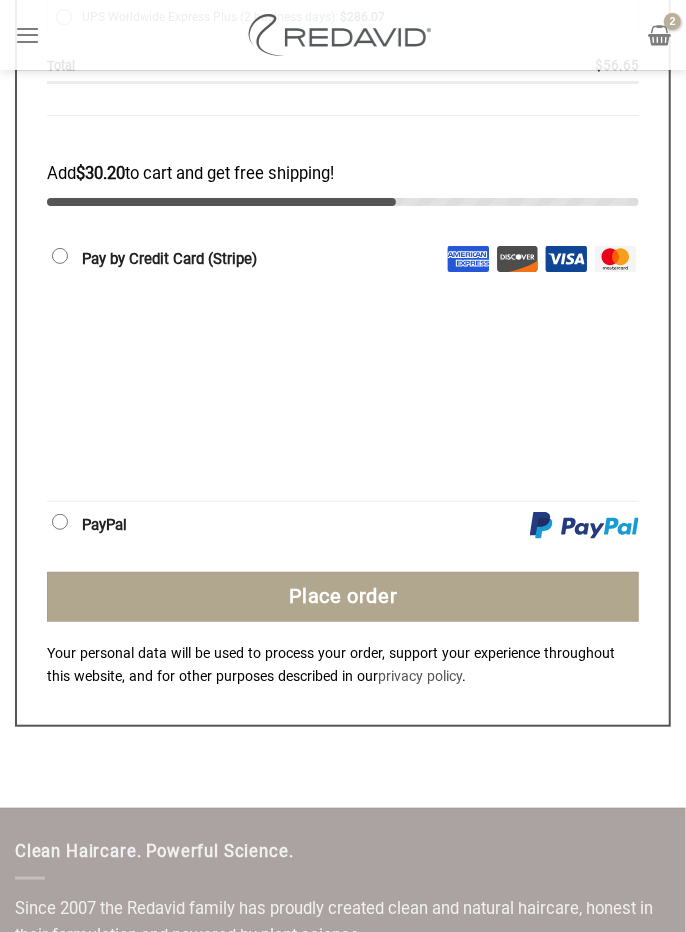 scroll, scrollTop: 2423, scrollLeft: 0, axis: vertical 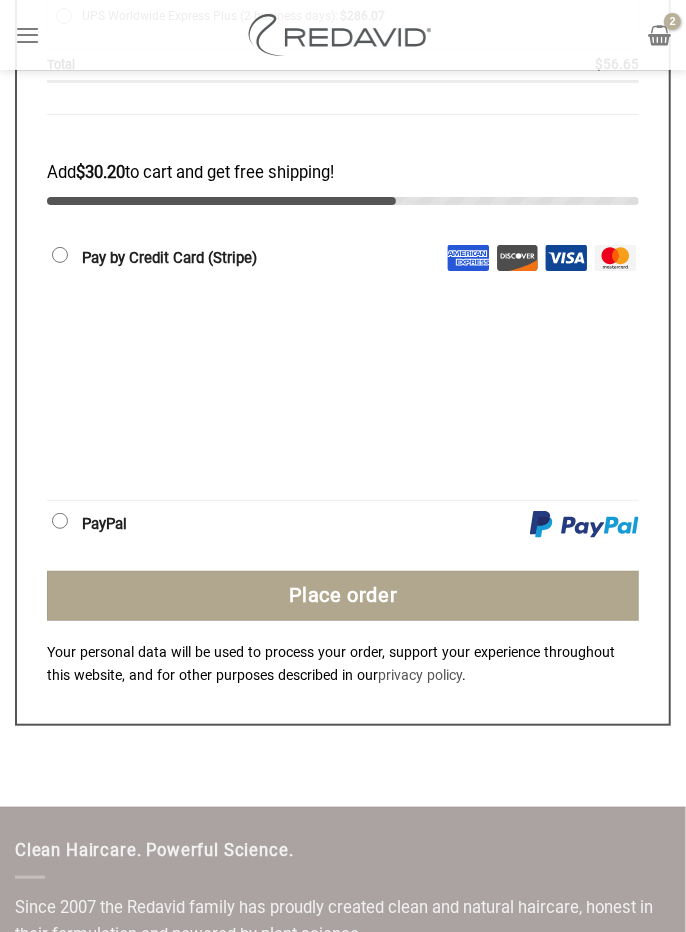click on "Place order" at bounding box center (343, 596) 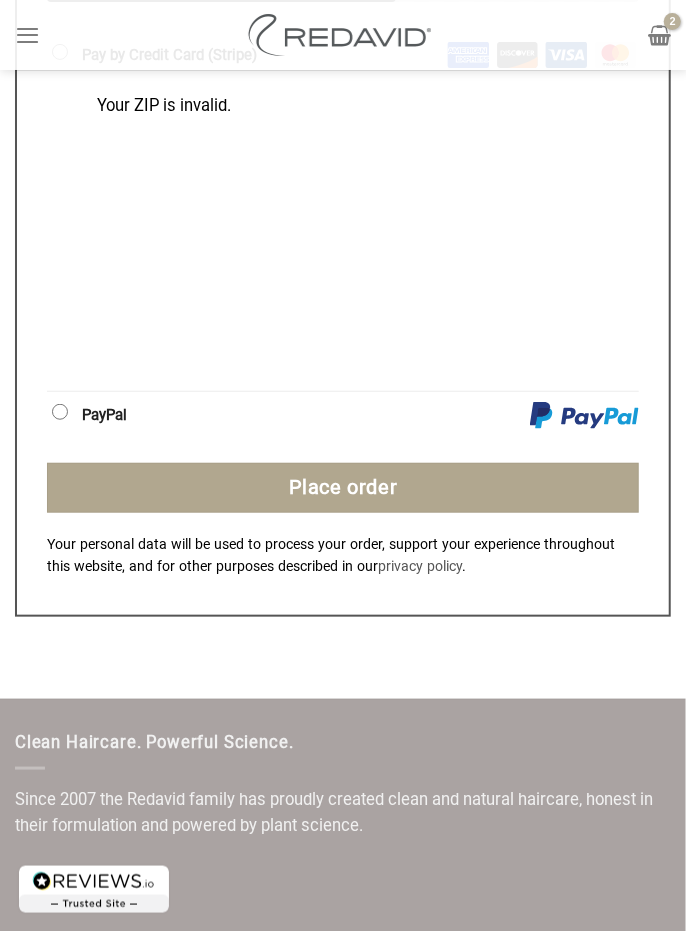 scroll, scrollTop: 2632, scrollLeft: 0, axis: vertical 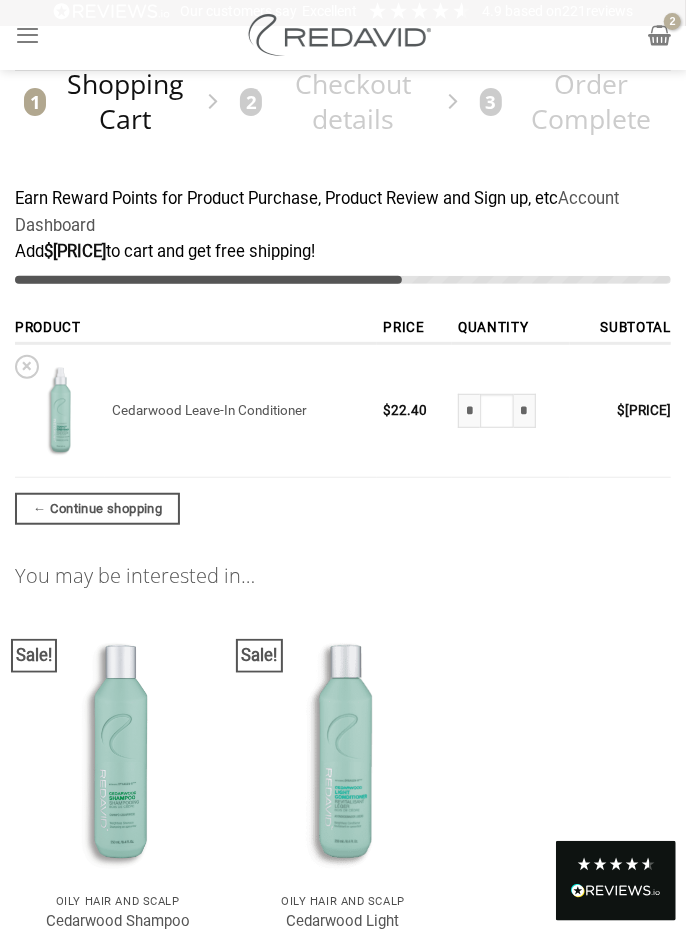click at bounding box center [659, 35] 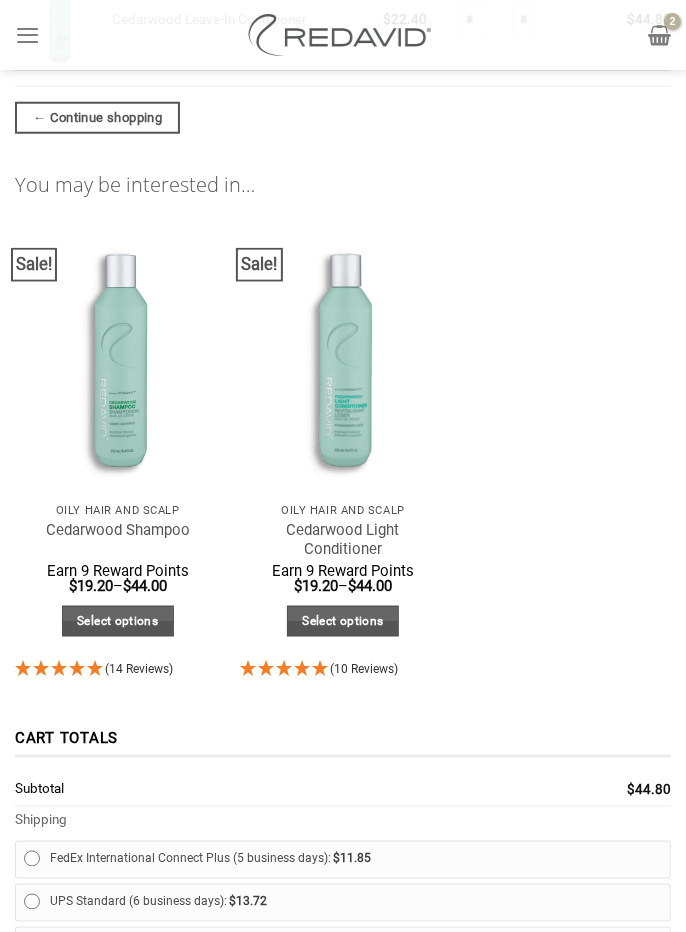 scroll, scrollTop: 648, scrollLeft: 0, axis: vertical 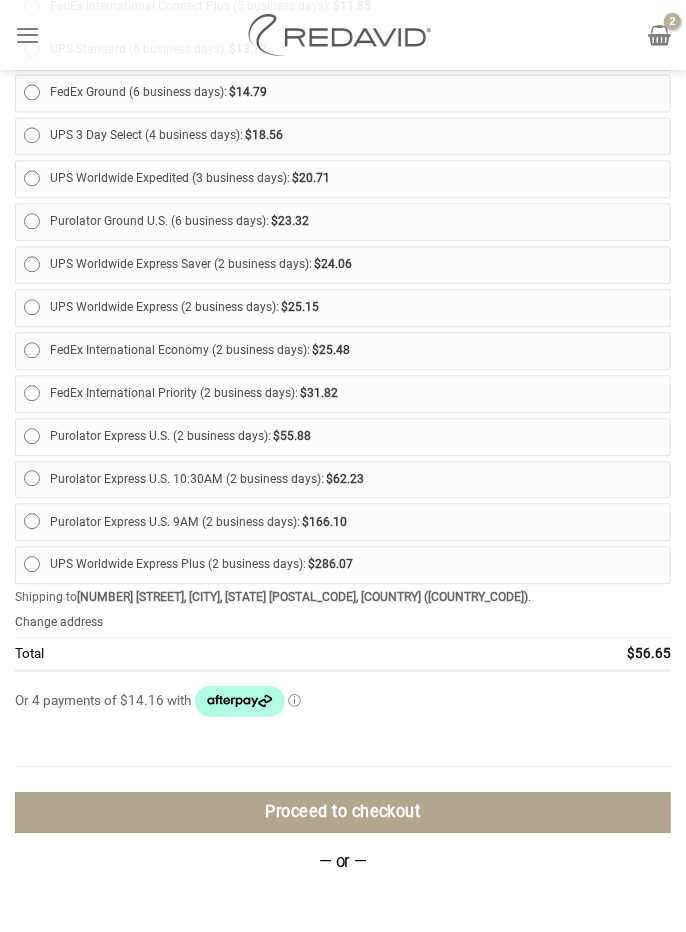 click on "Proceed to checkout" at bounding box center [343, 812] 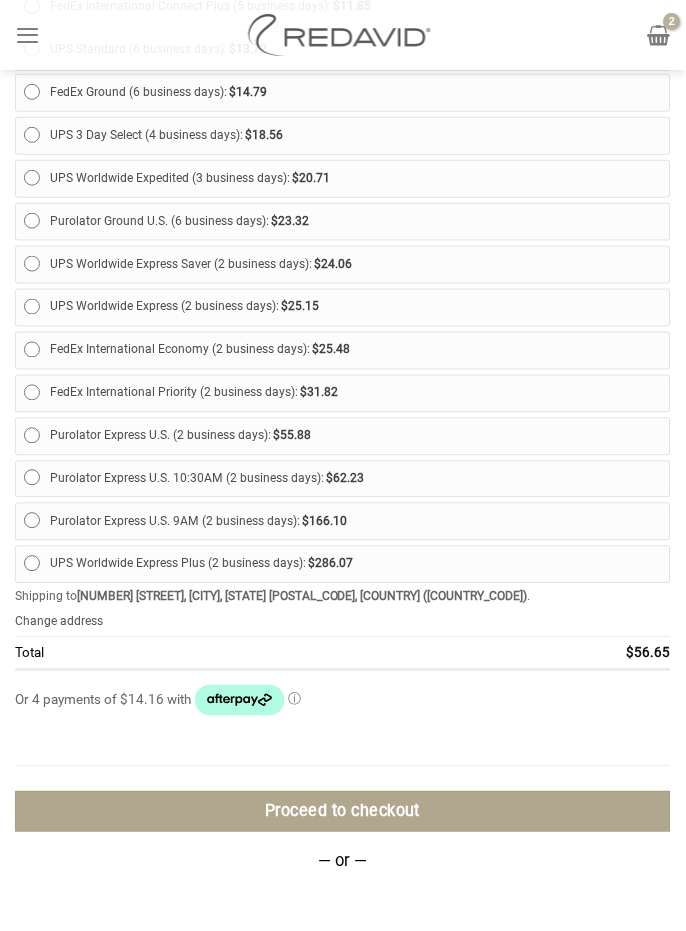 scroll, scrollTop: 1467, scrollLeft: 0, axis: vertical 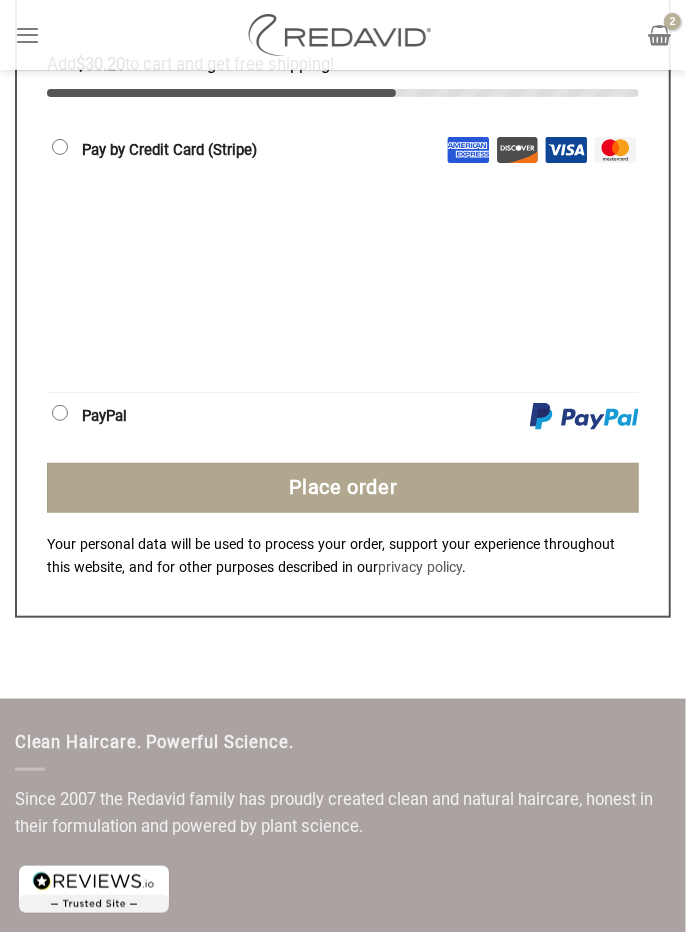 click on "Place order" at bounding box center (343, 488) 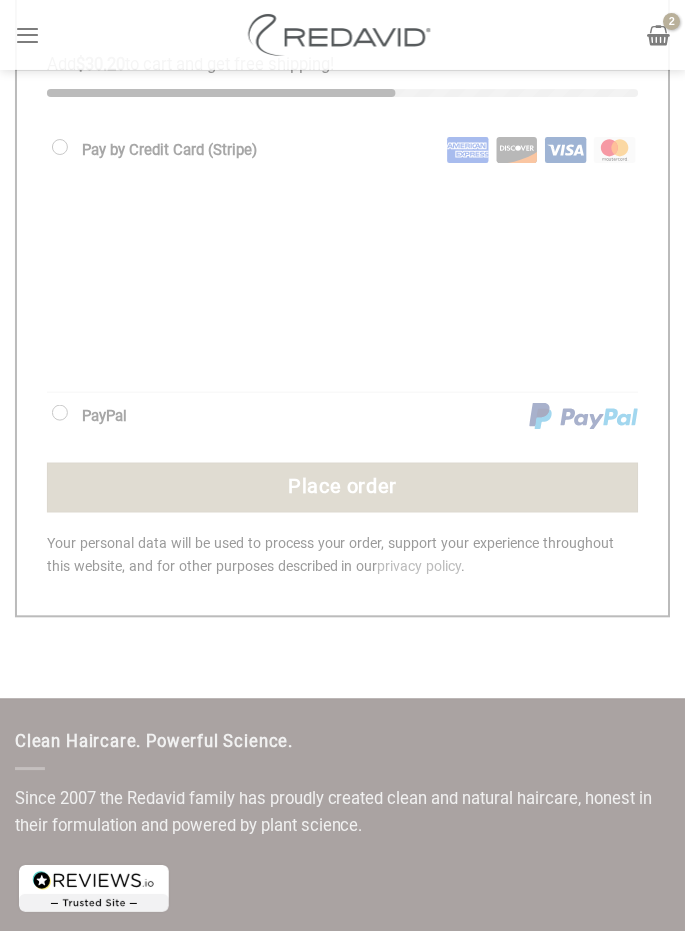 scroll, scrollTop: 2625, scrollLeft: 0, axis: vertical 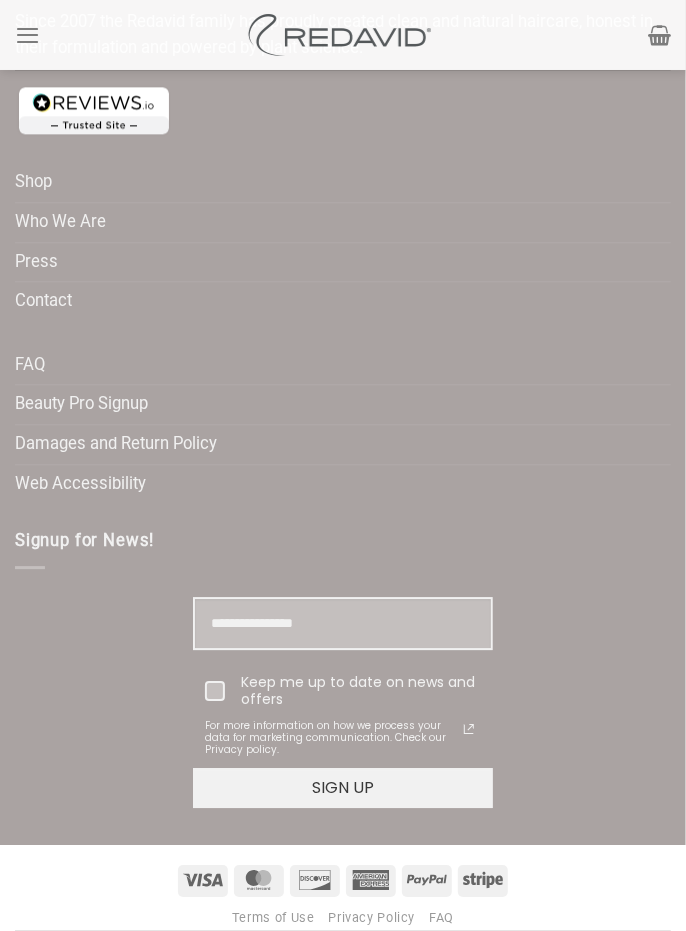 click on "Who We Are" at bounding box center (60, 222) 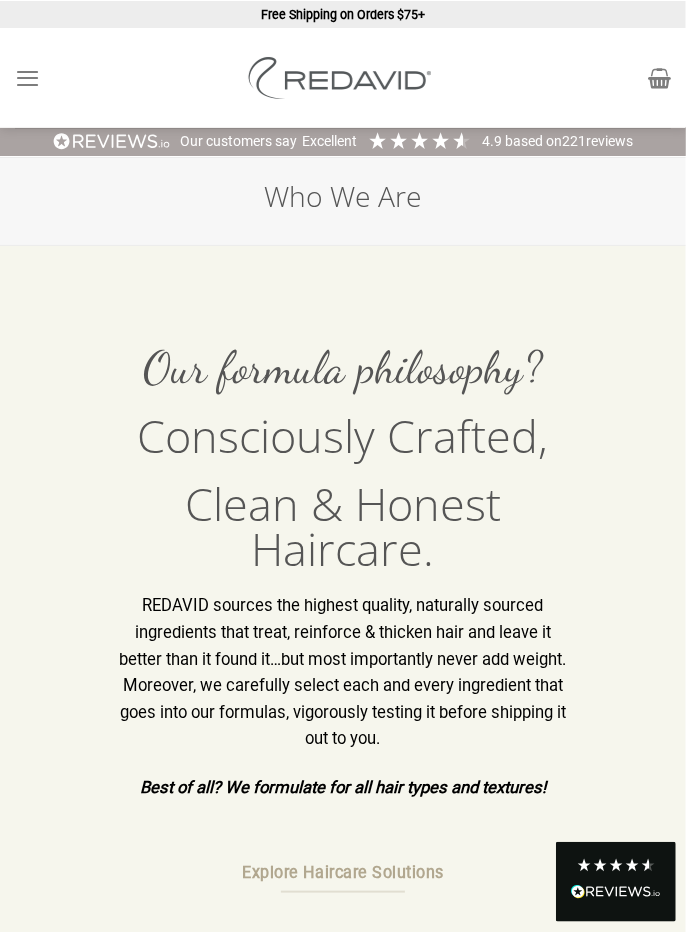 scroll, scrollTop: 257, scrollLeft: 0, axis: vertical 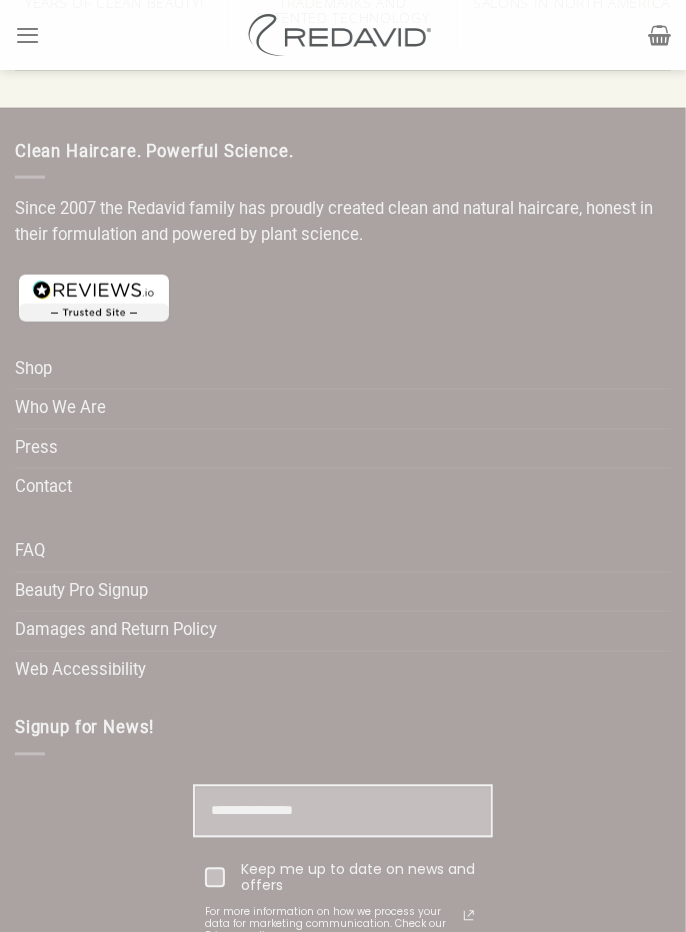 click on "Contact" at bounding box center (43, 488) 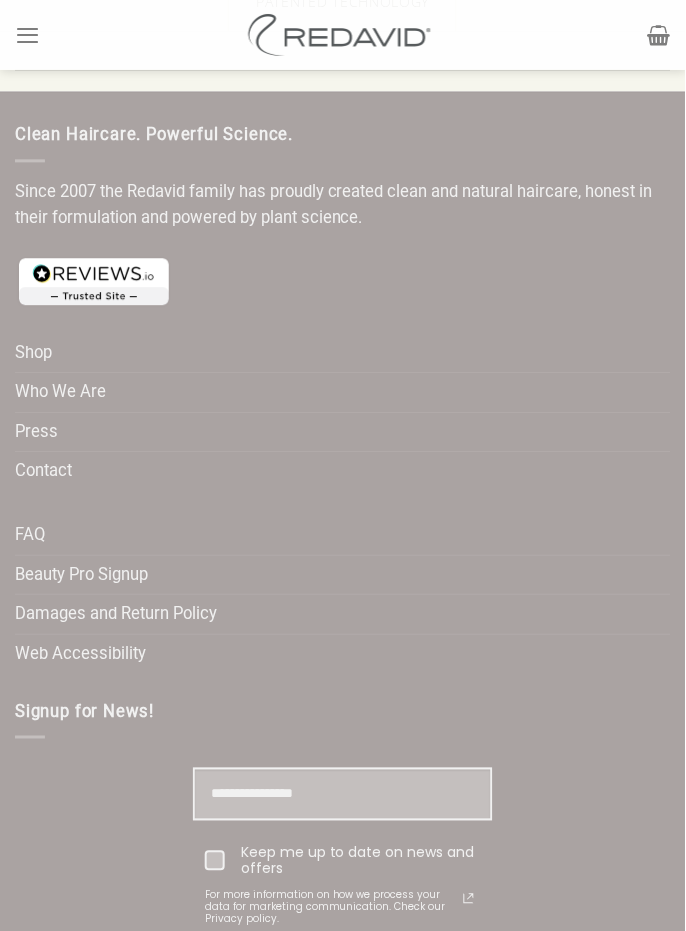 scroll, scrollTop: 5728, scrollLeft: 0, axis: vertical 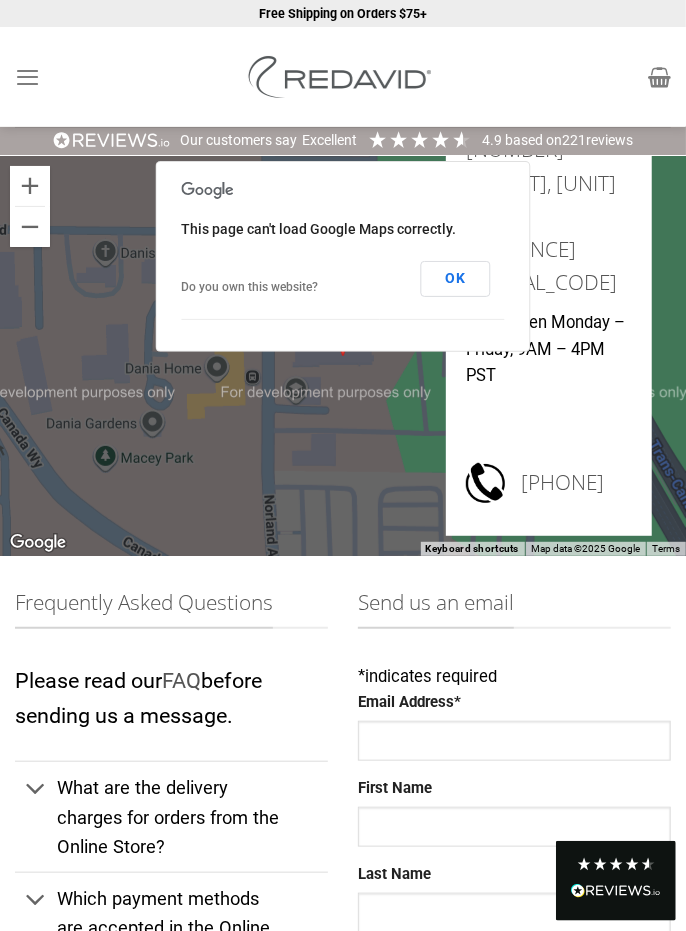 click on "OK" at bounding box center (456, 279) 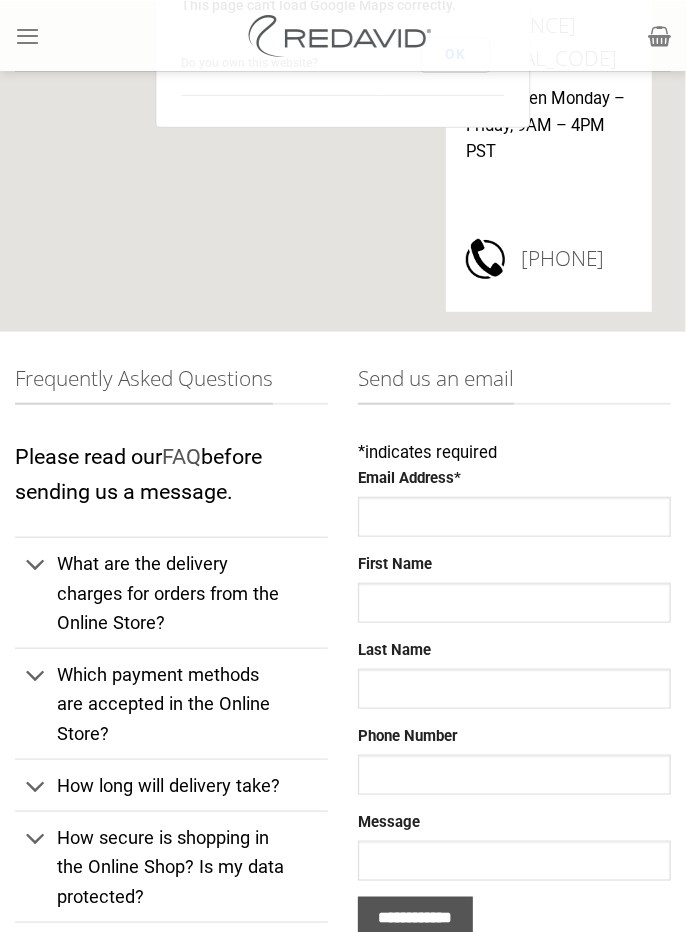 scroll, scrollTop: 227, scrollLeft: 0, axis: vertical 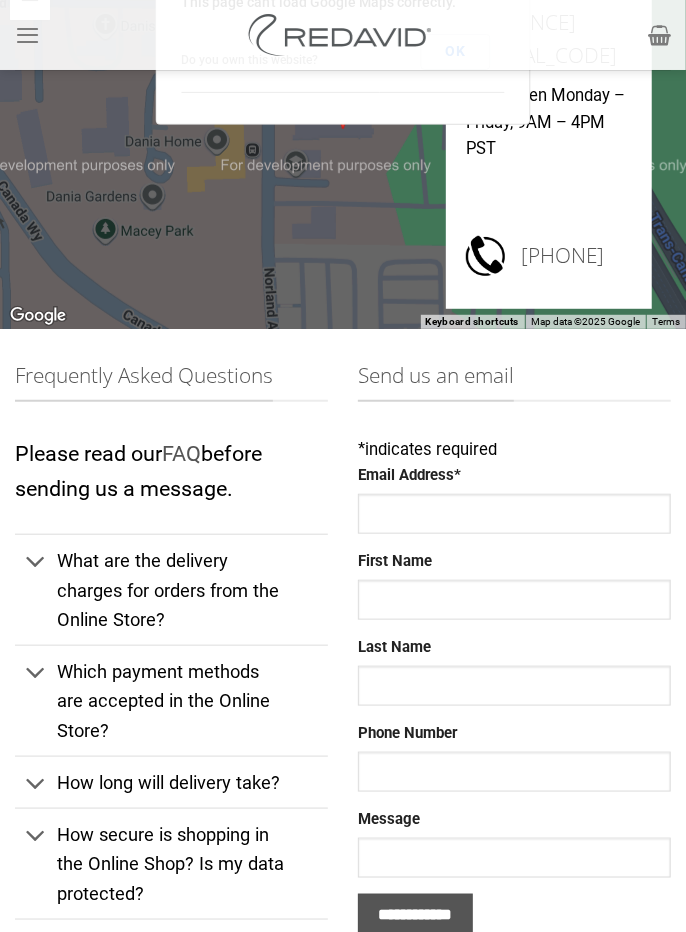 click on "What are the delivery charges for orders from the Online Store?" at bounding box center [168, 590] 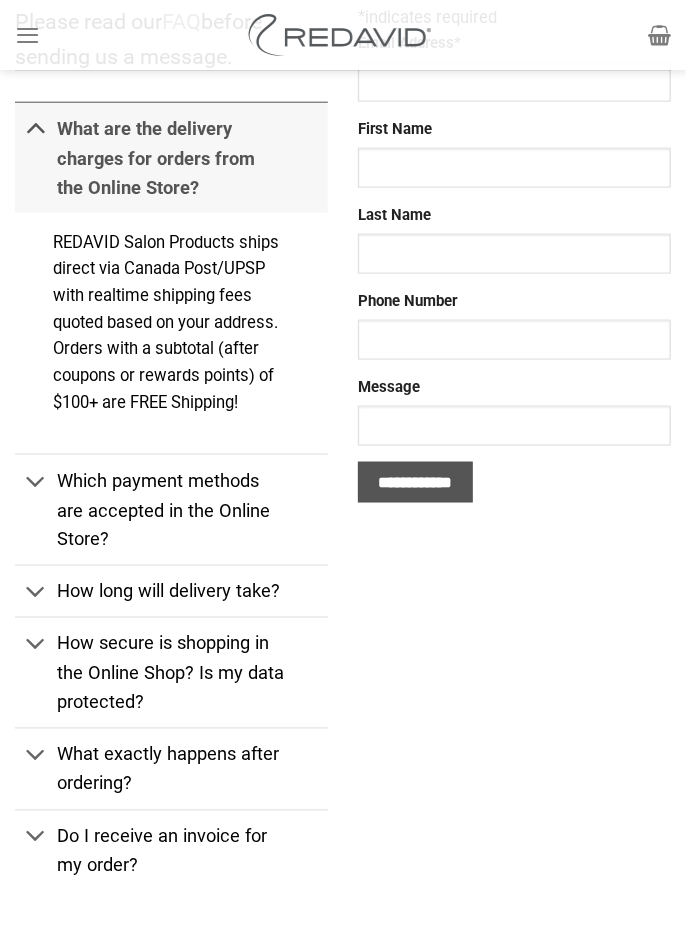 scroll, scrollTop: 660, scrollLeft: 0, axis: vertical 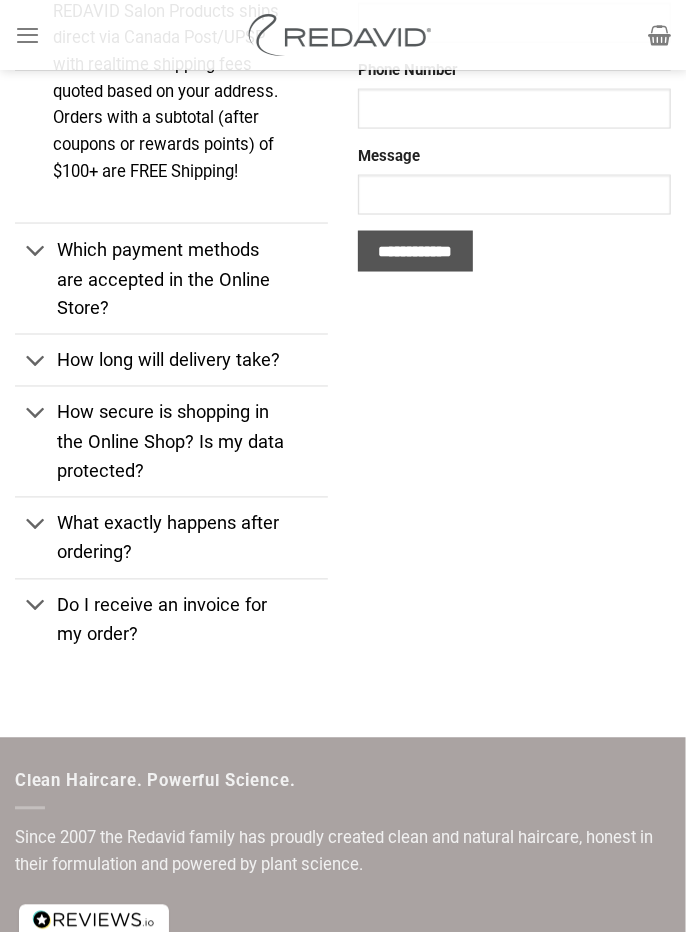 click on "How long will delivery take?" at bounding box center (168, 360) 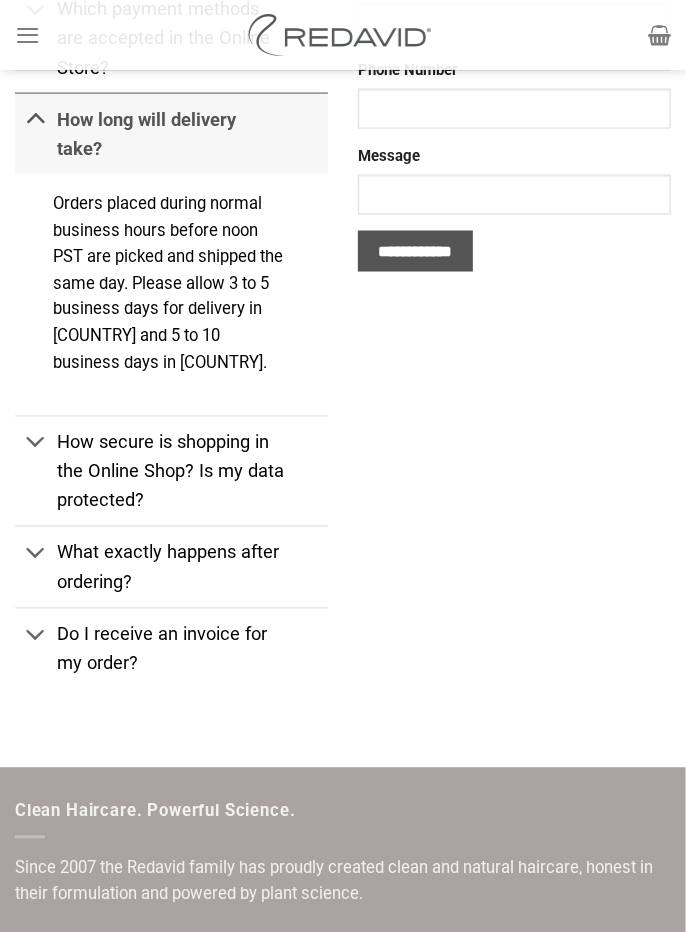scroll, scrollTop: 842, scrollLeft: 0, axis: vertical 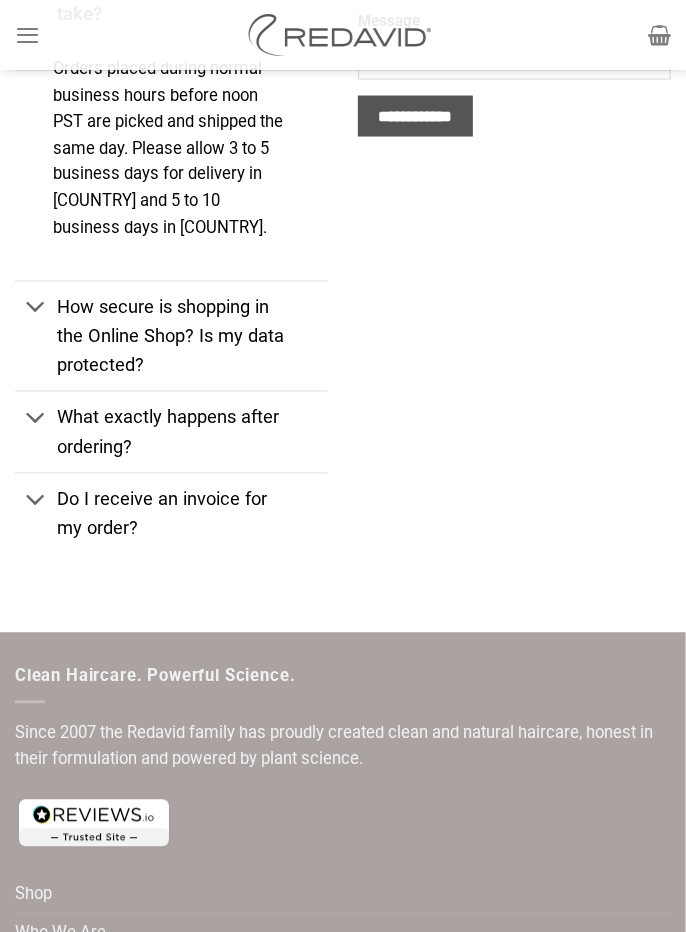 click on "How secure is shopping in the Online Shop? Is my data protected?" at bounding box center [171, 336] 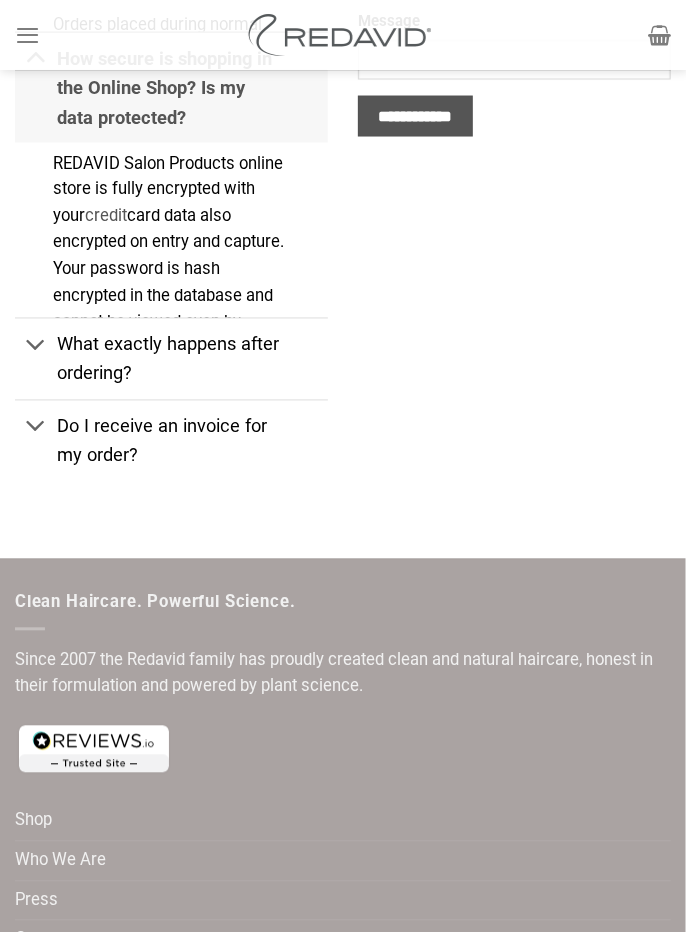scroll, scrollTop: 1024, scrollLeft: 0, axis: vertical 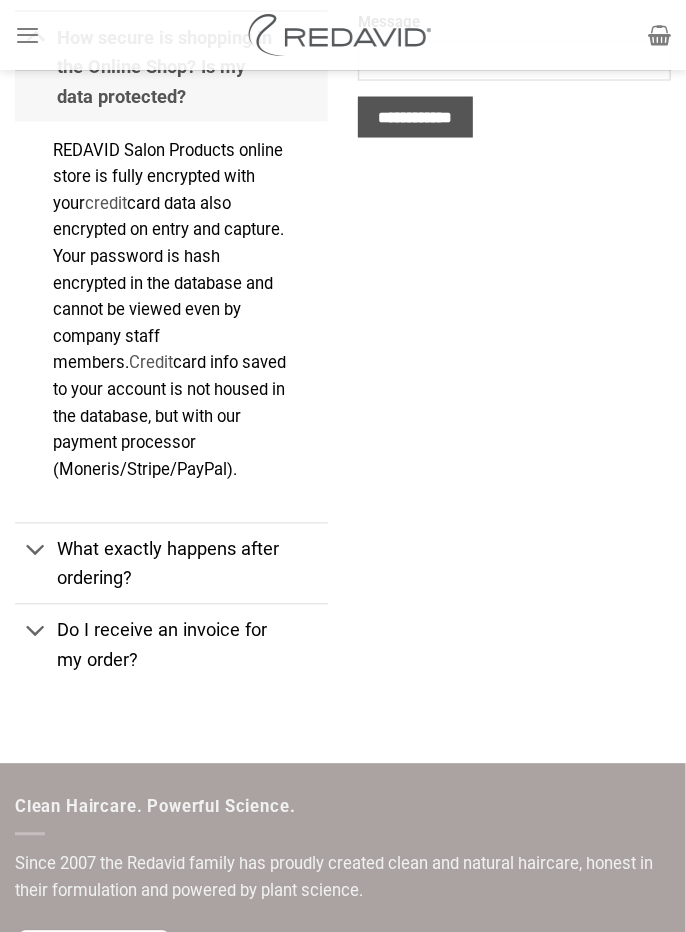 click on "What exactly happens after ordering?" at bounding box center (171, 563) 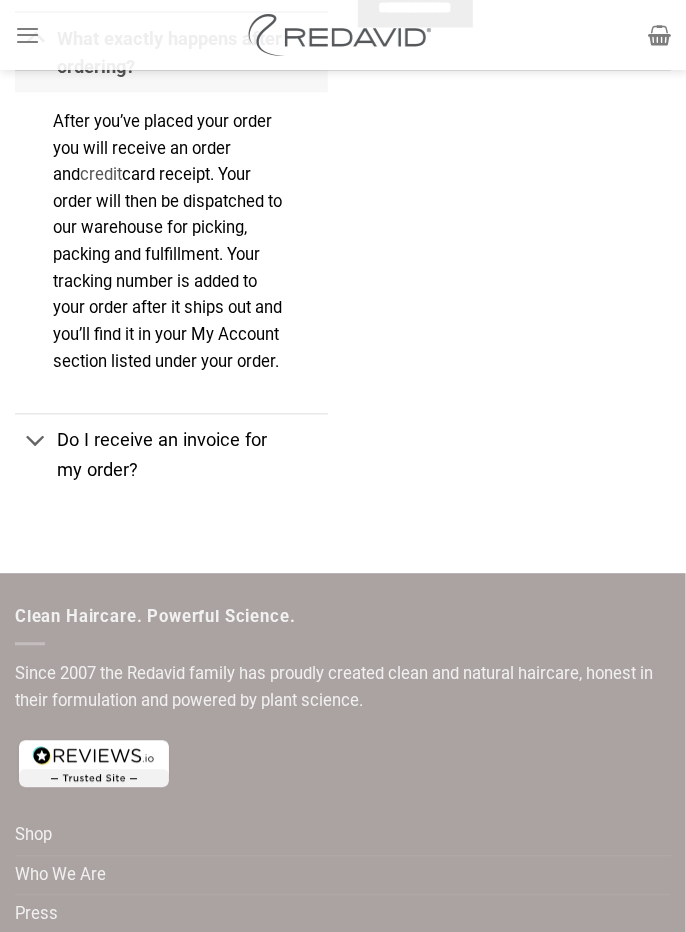 scroll, scrollTop: 1133, scrollLeft: 0, axis: vertical 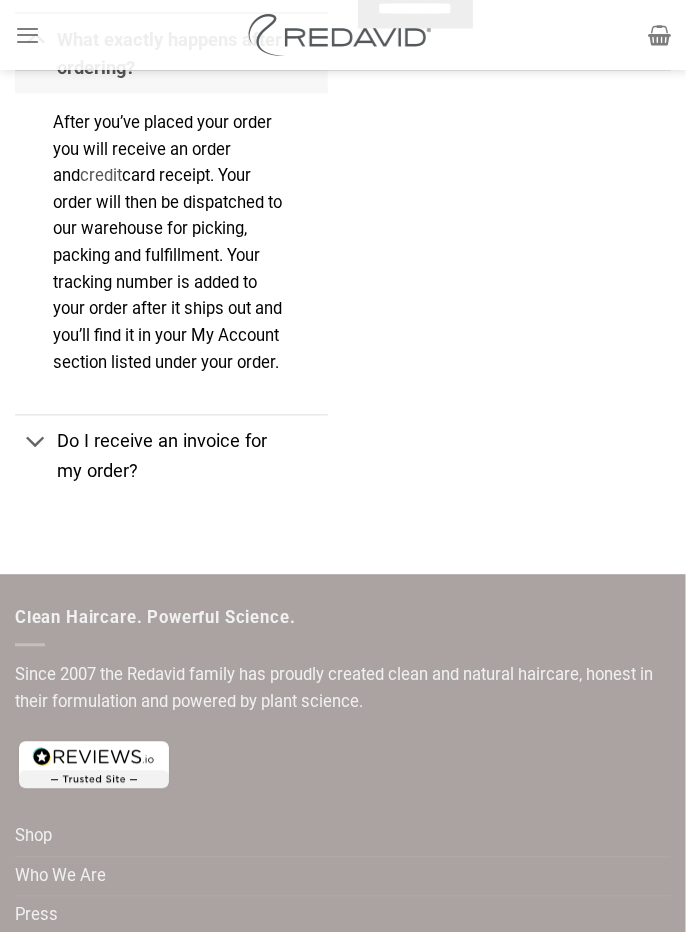 click on "Do I receive an invoice for my order?" at bounding box center [162, 456] 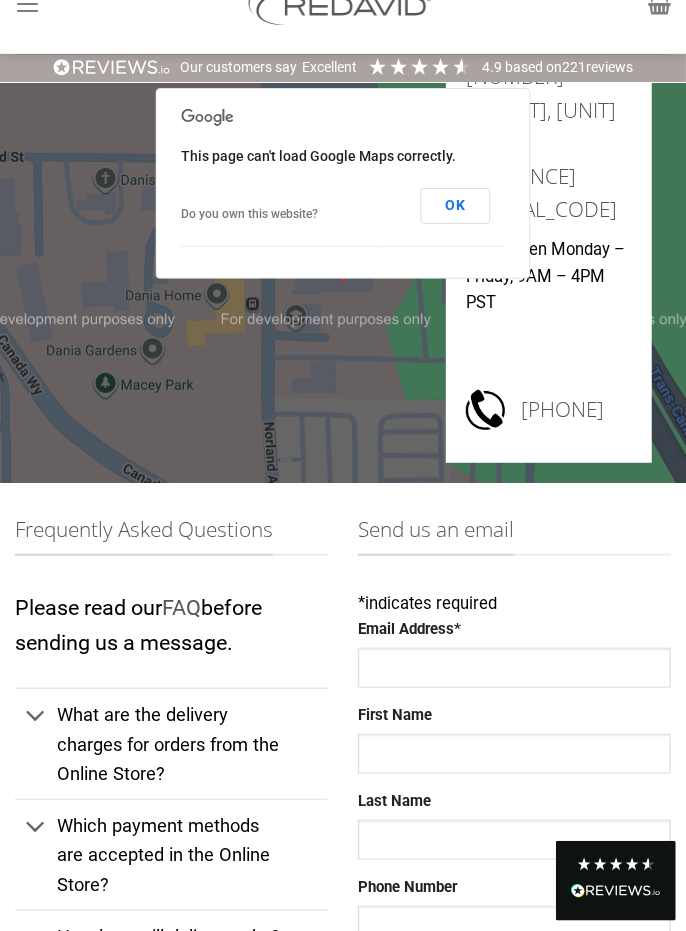 scroll, scrollTop: 0, scrollLeft: 0, axis: both 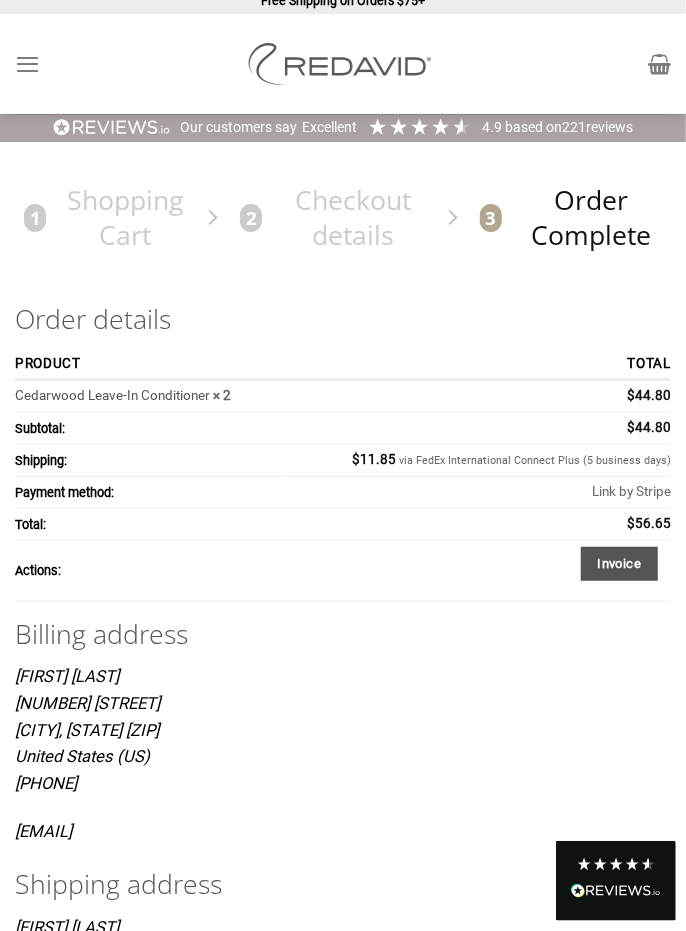 click on "Invoice" at bounding box center (619, 563) 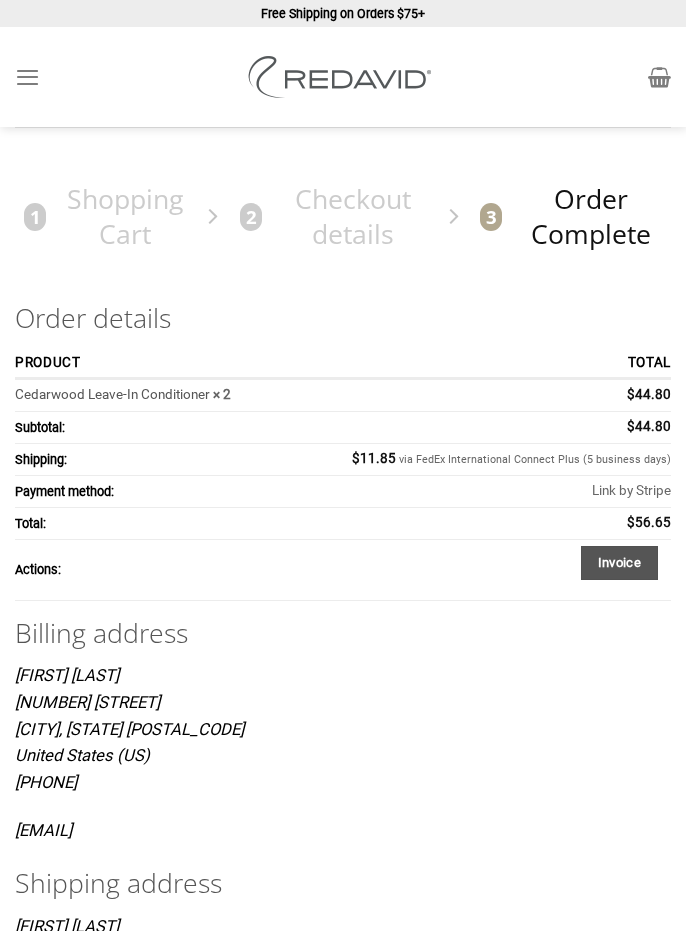 scroll, scrollTop: 0, scrollLeft: 0, axis: both 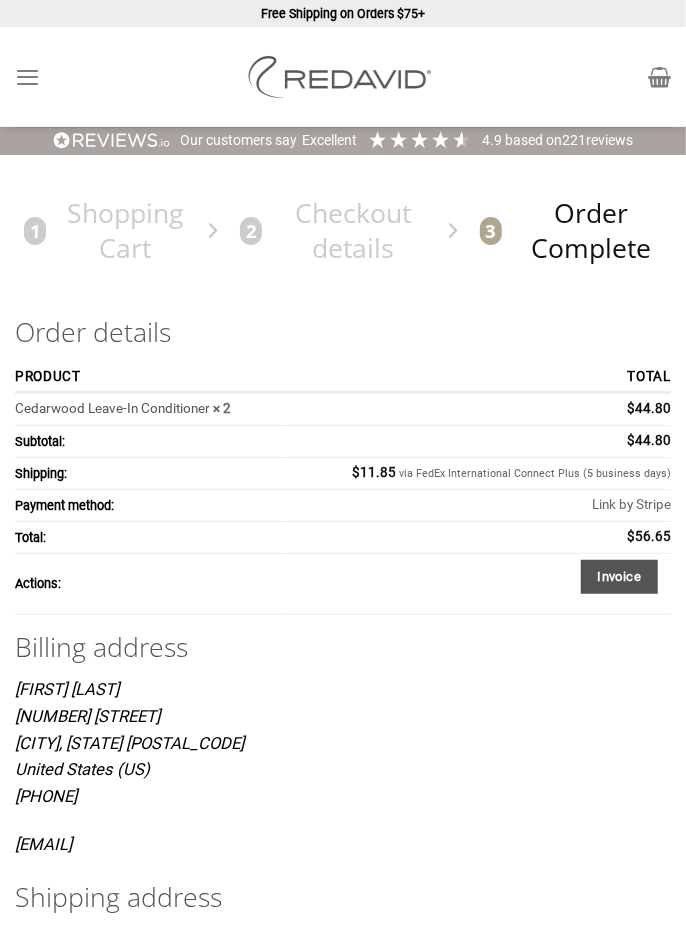 click on "Invoice" at bounding box center (619, 576) 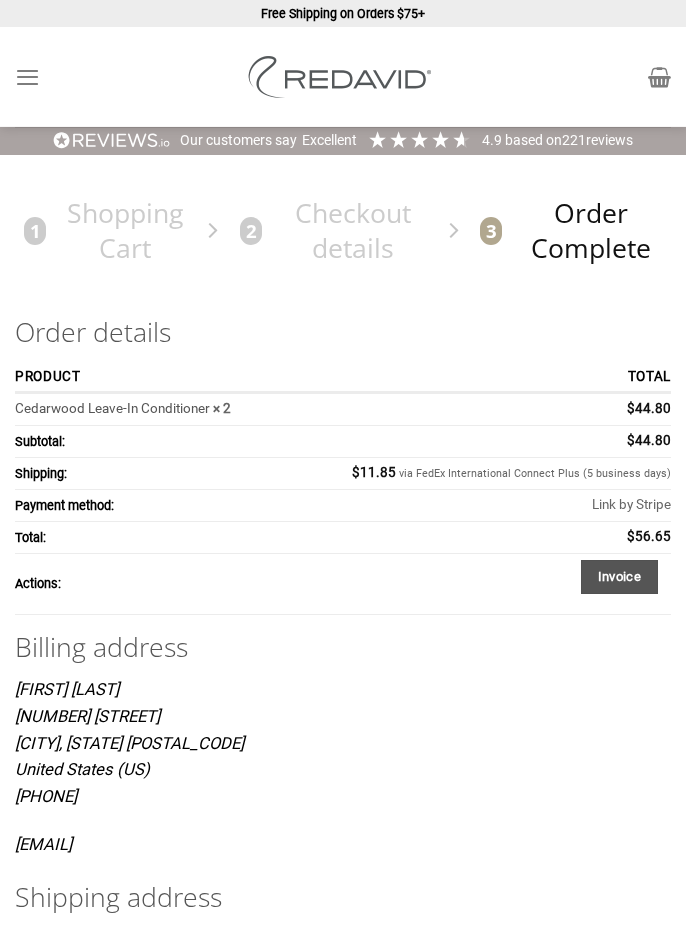 scroll, scrollTop: 0, scrollLeft: 0, axis: both 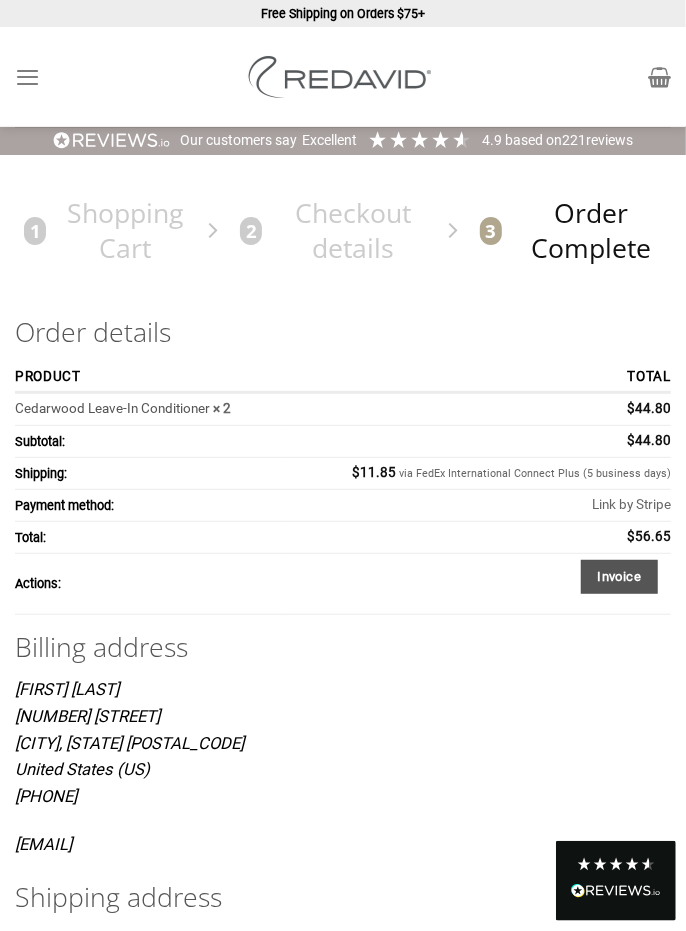 click at bounding box center (27, 77) 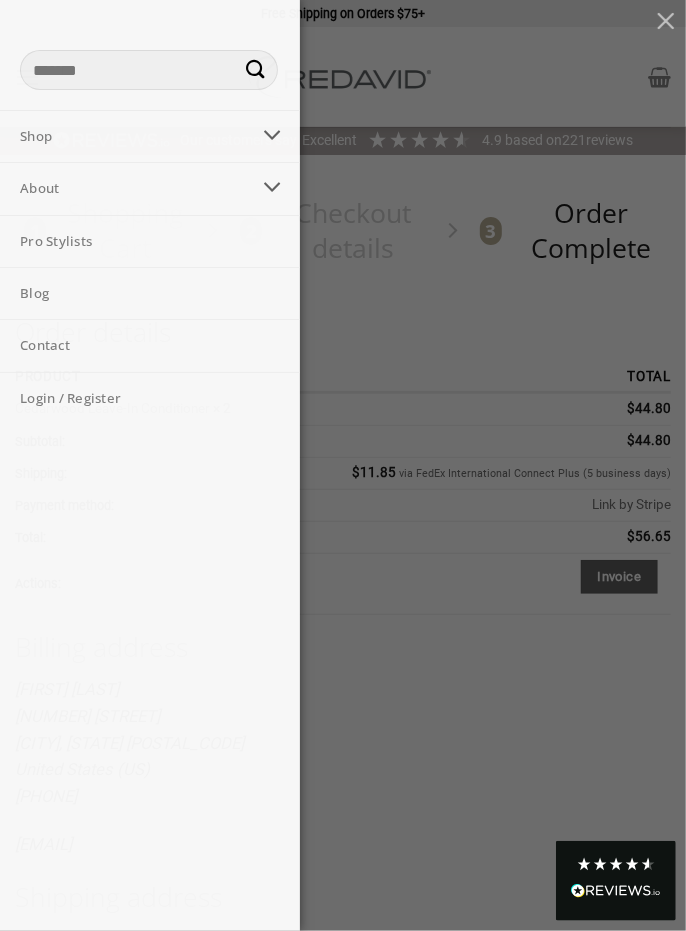 scroll, scrollTop: 0, scrollLeft: 0, axis: both 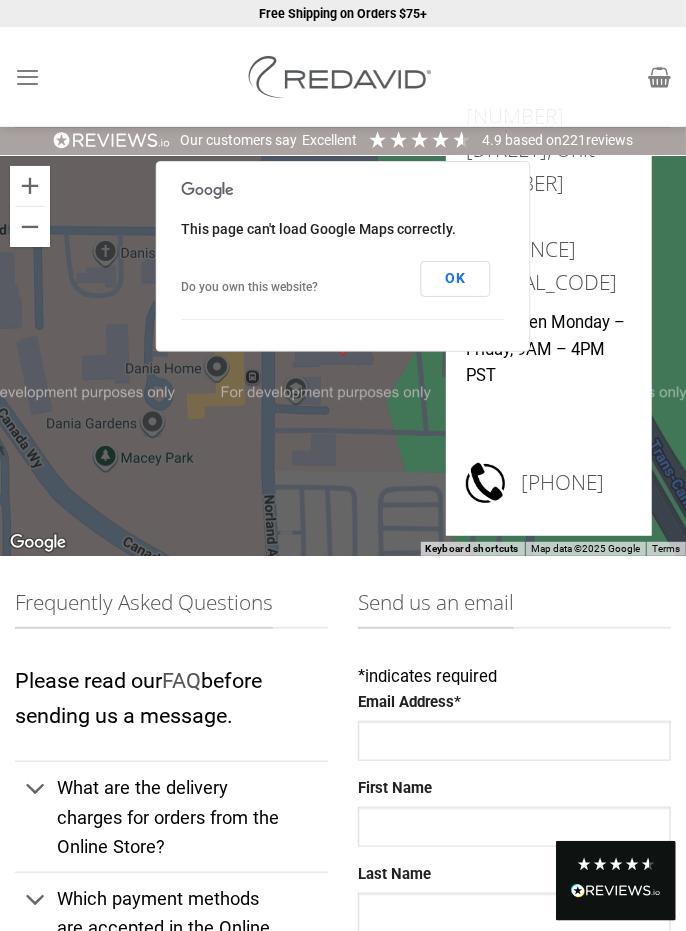 click on "OK" at bounding box center [456, 279] 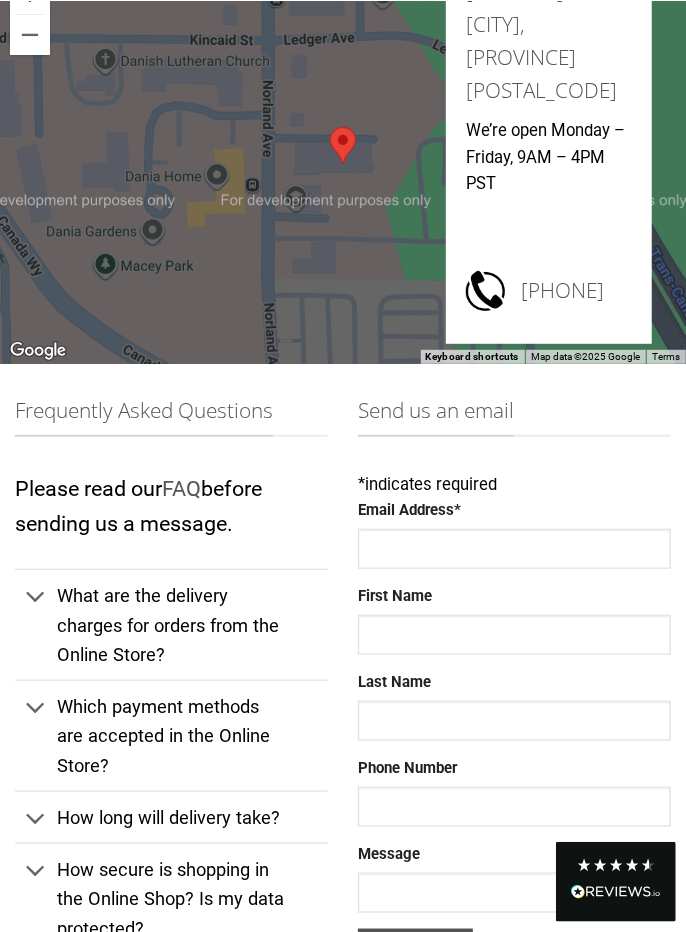 scroll, scrollTop: 194, scrollLeft: 0, axis: vertical 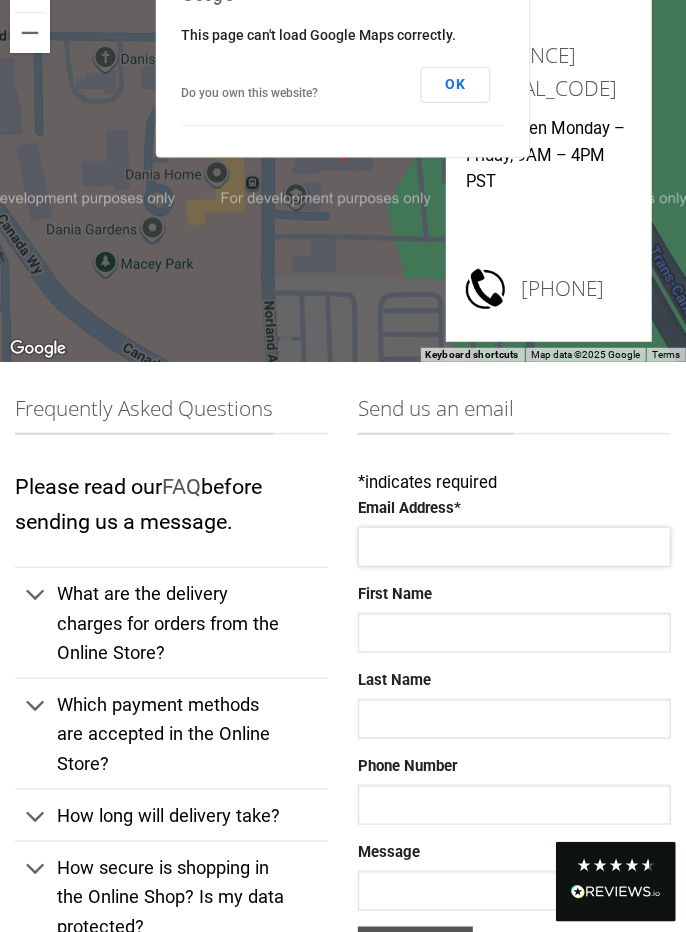 click on "Email Address   *" at bounding box center (514, 547) 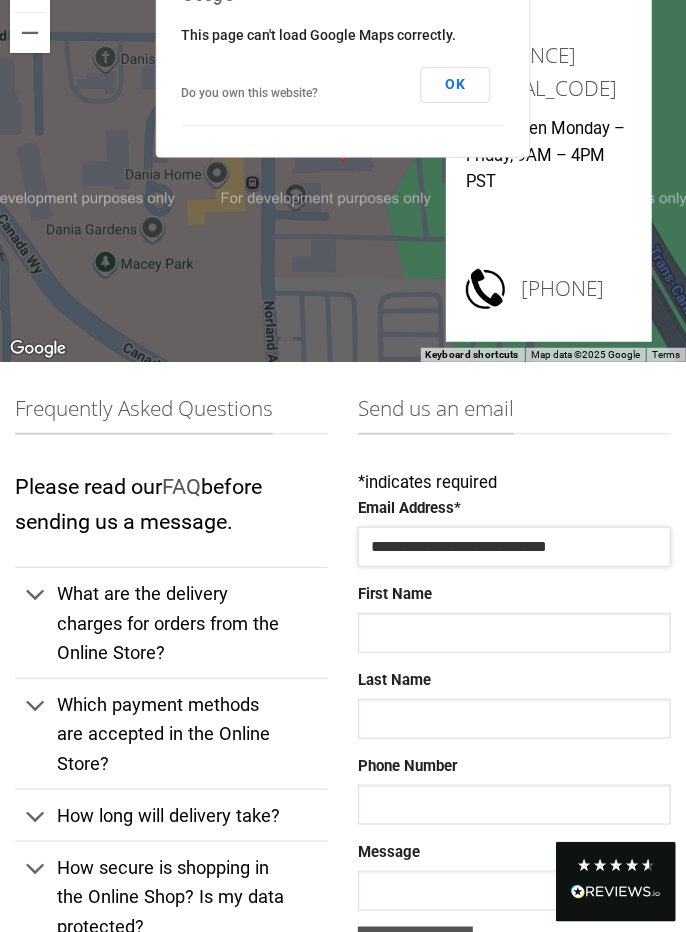 type on "**********" 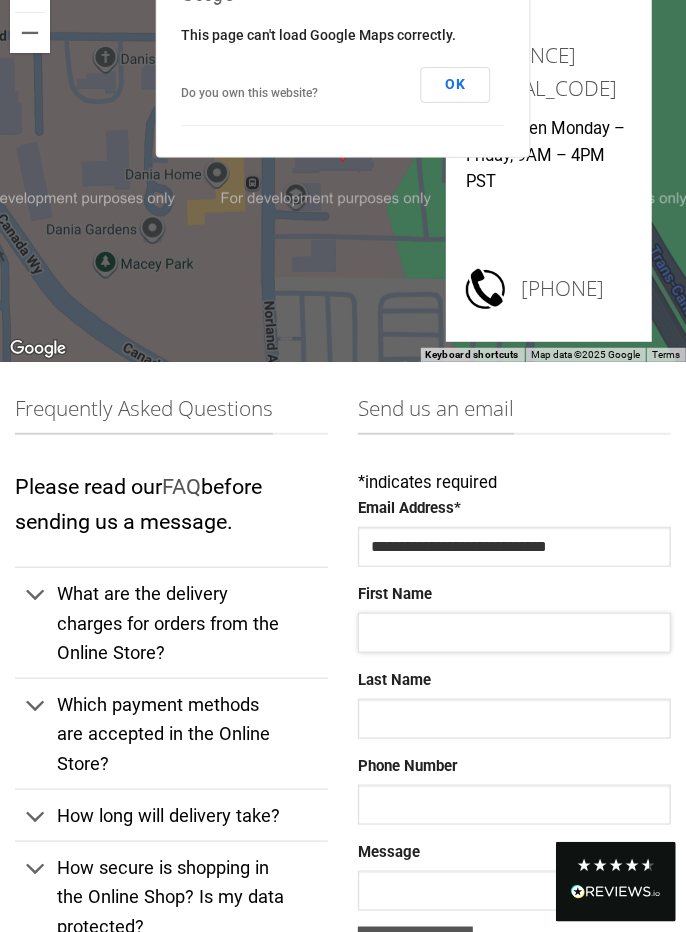 click on "First Name" at bounding box center [514, 633] 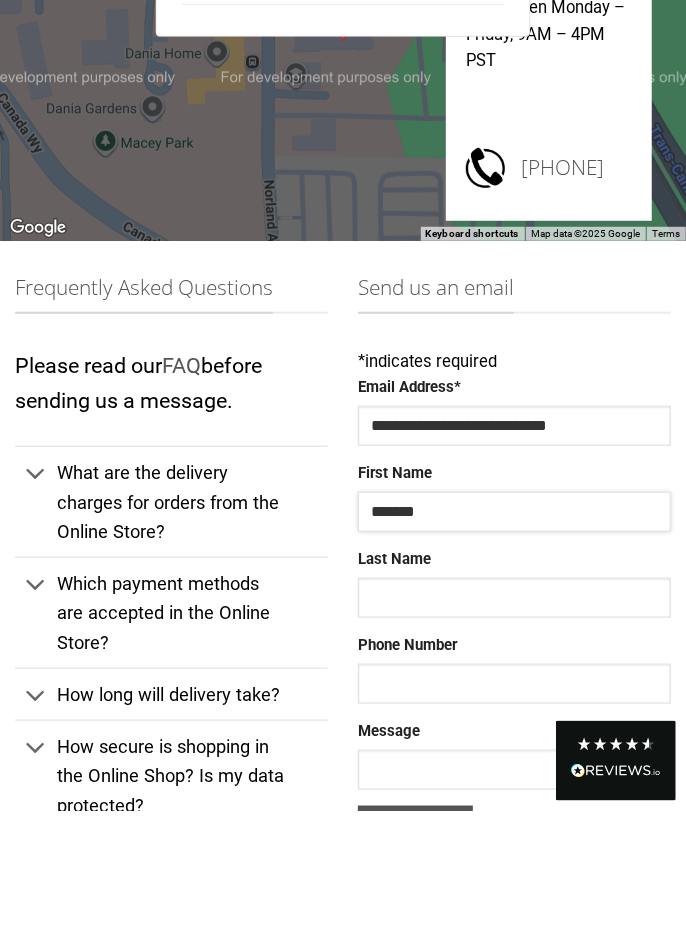 scroll, scrollTop: 194, scrollLeft: 0, axis: vertical 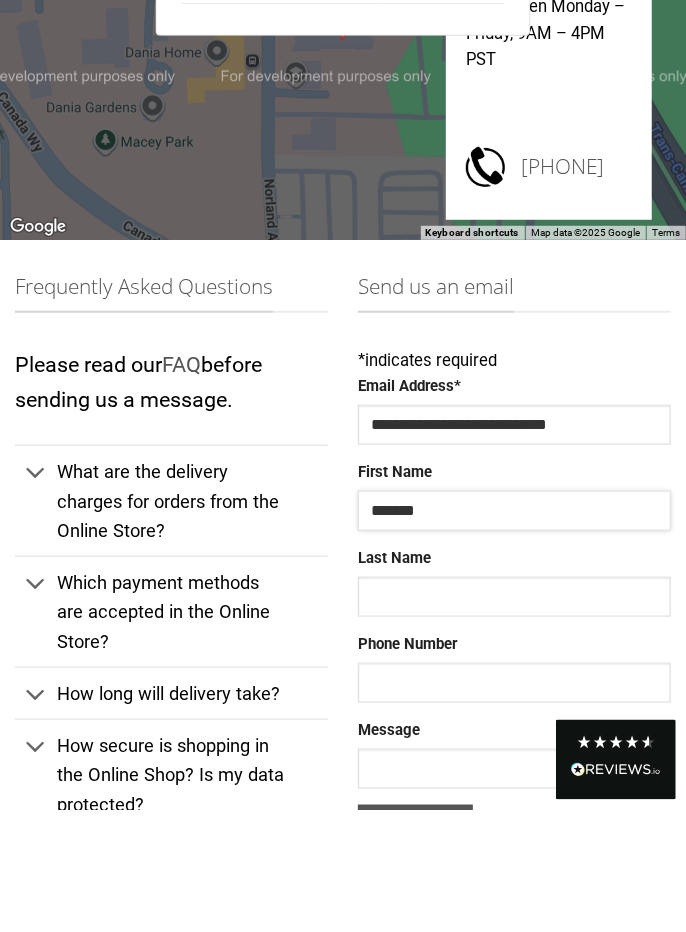 type on "******" 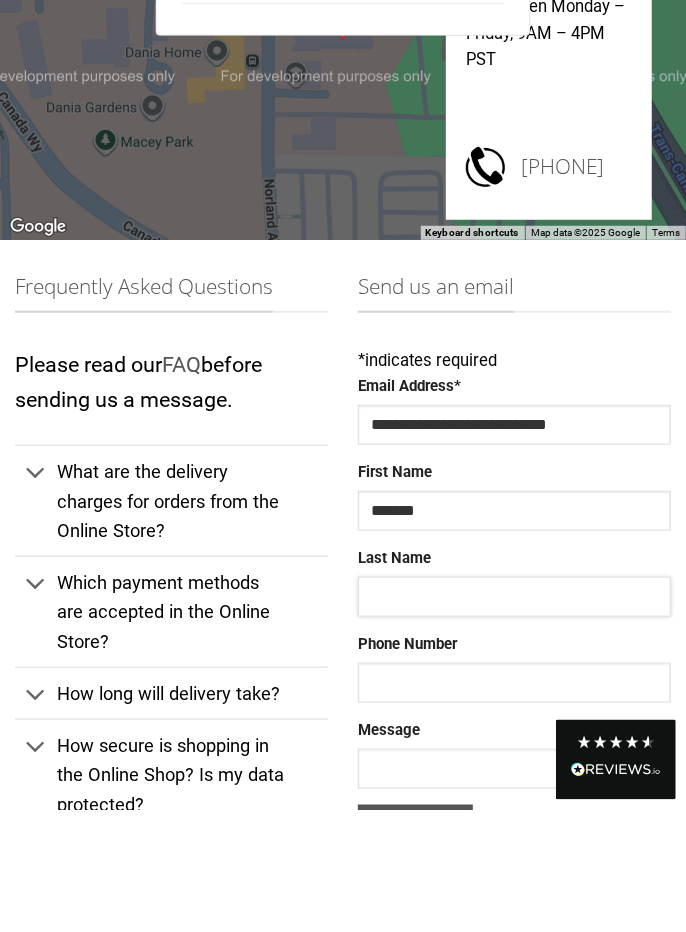 click on "Last Name" at bounding box center (514, 719) 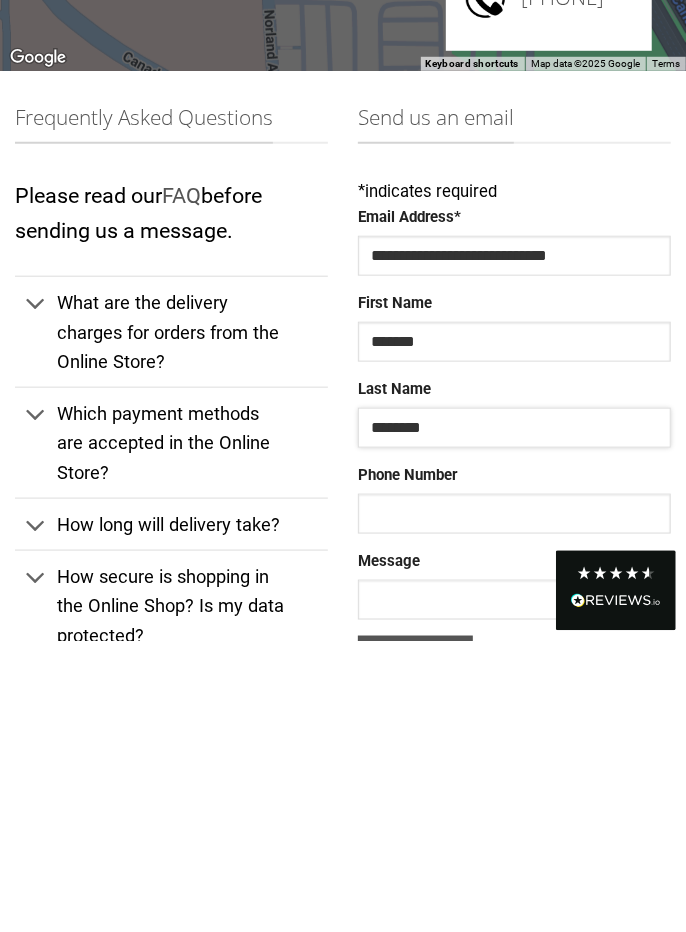 scroll, scrollTop: 194, scrollLeft: 0, axis: vertical 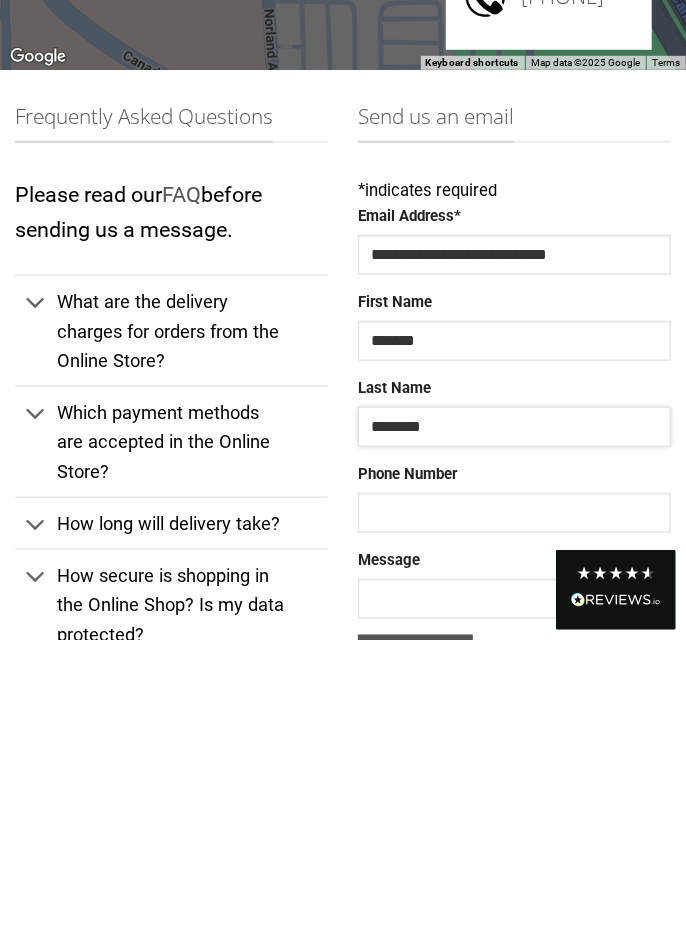 type on "*******" 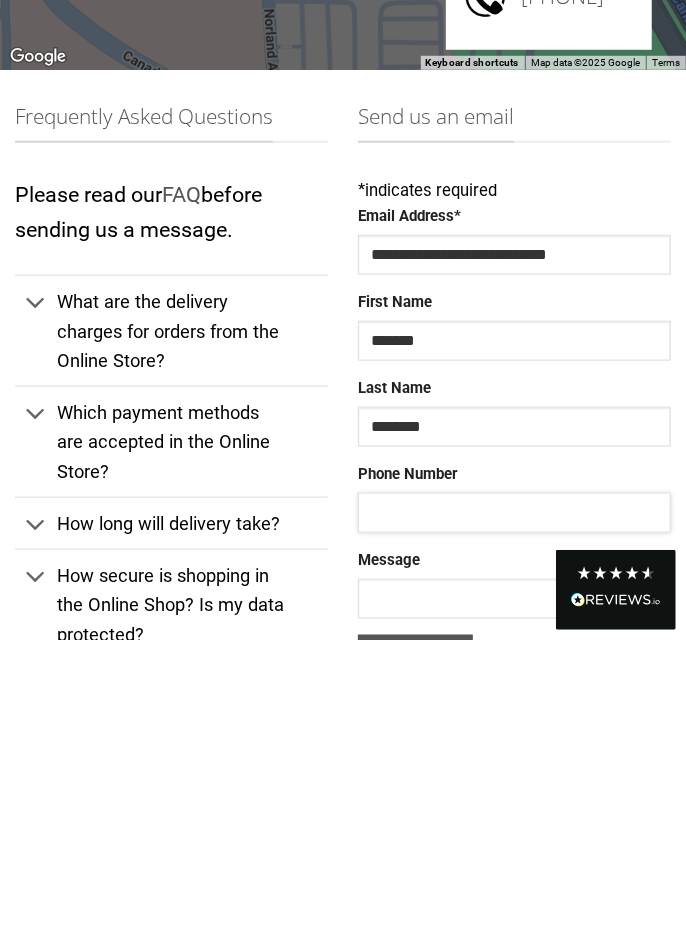 click on "Phone Number" at bounding box center [514, 805] 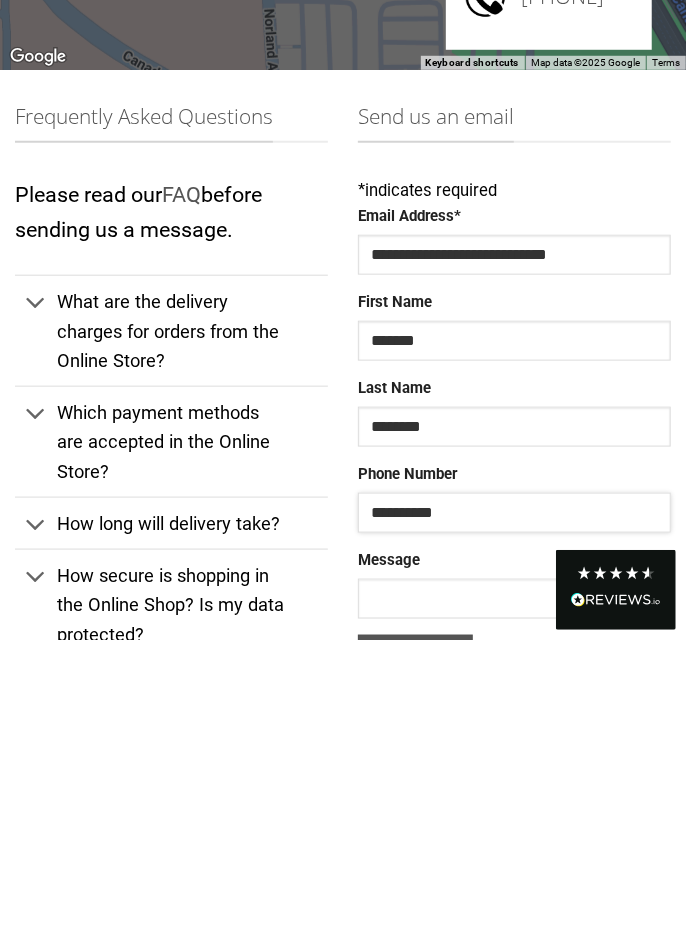type on "**********" 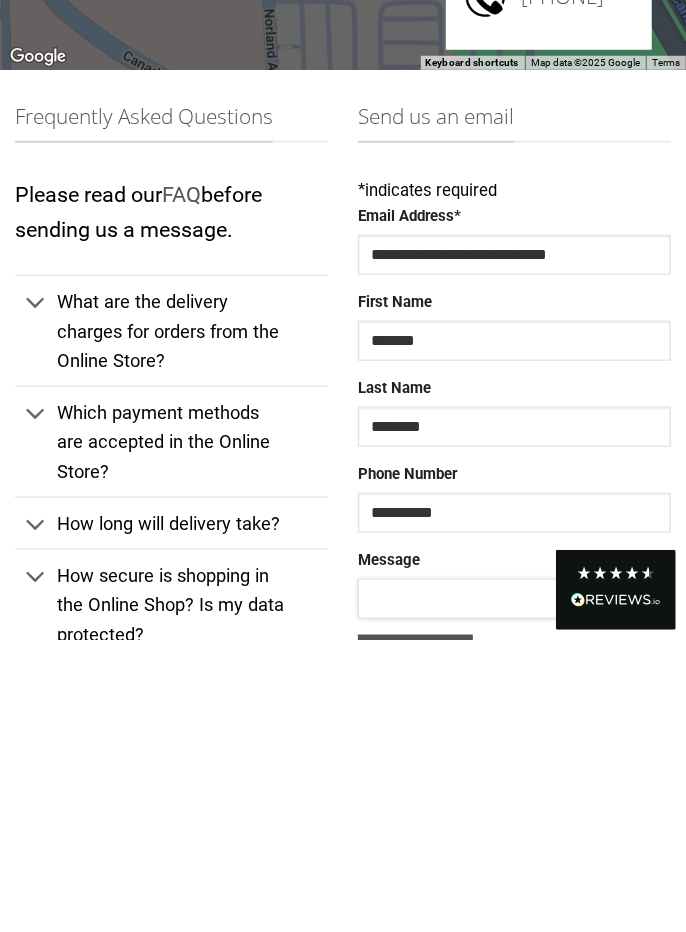 click on "Message" at bounding box center [514, 891] 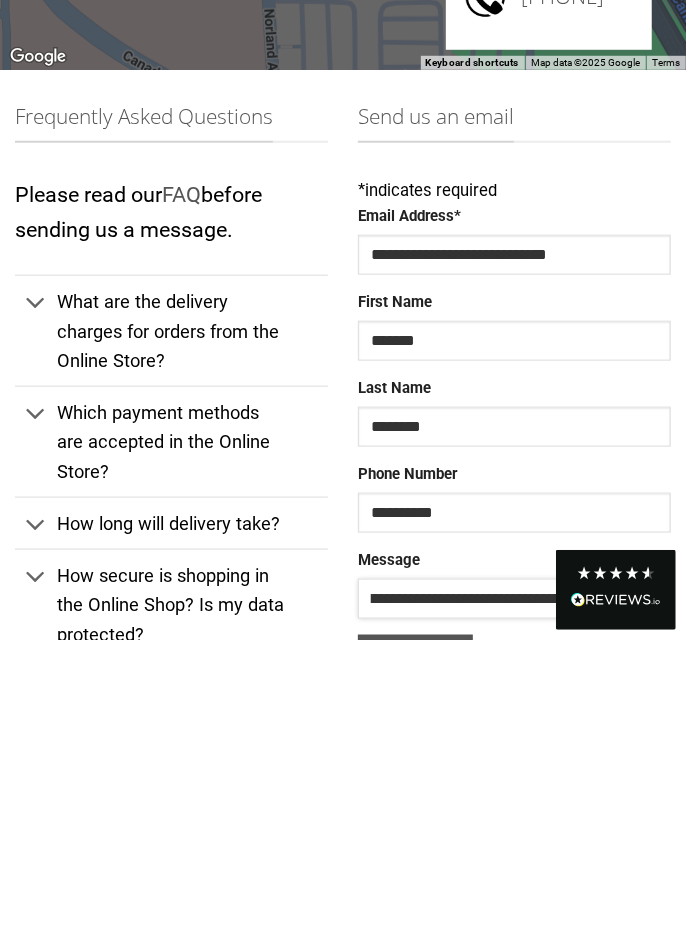 scroll, scrollTop: 0, scrollLeft: 435, axis: horizontal 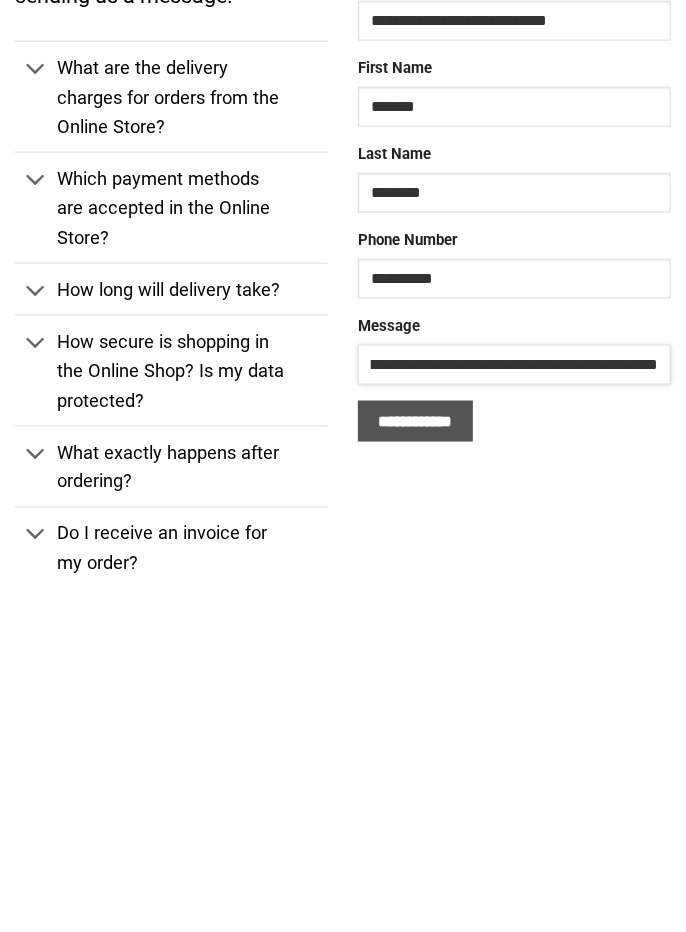 type on "**********" 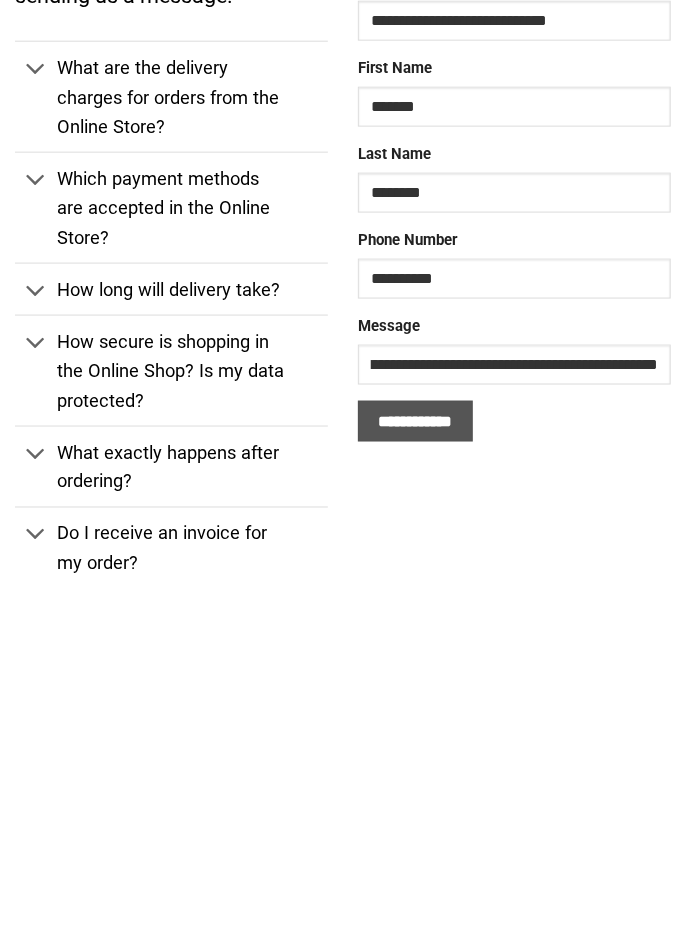 click on "**********" at bounding box center (415, 739) 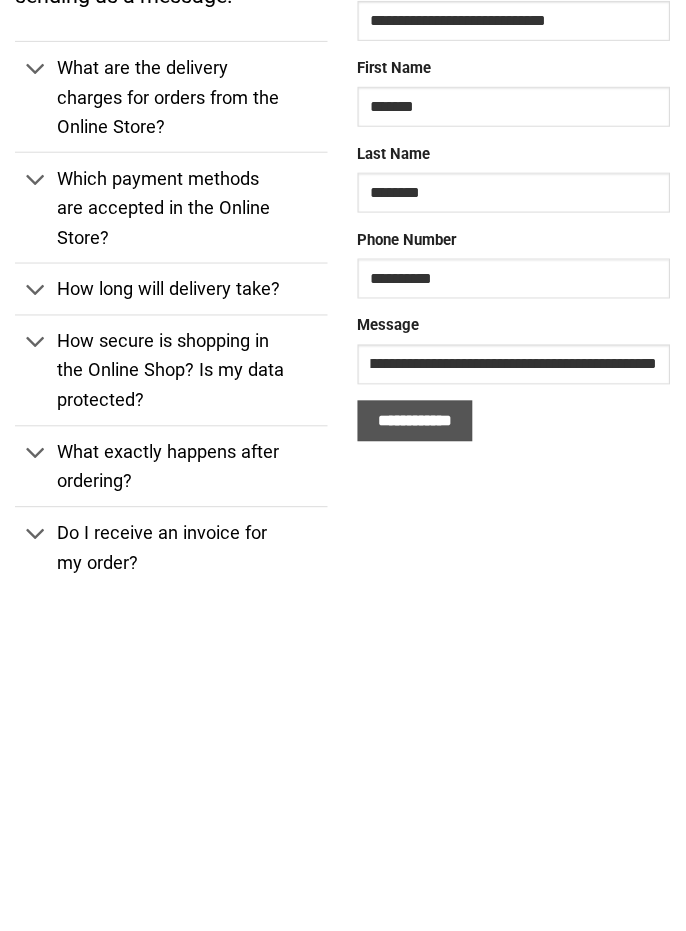 scroll, scrollTop: 496, scrollLeft: 0, axis: vertical 